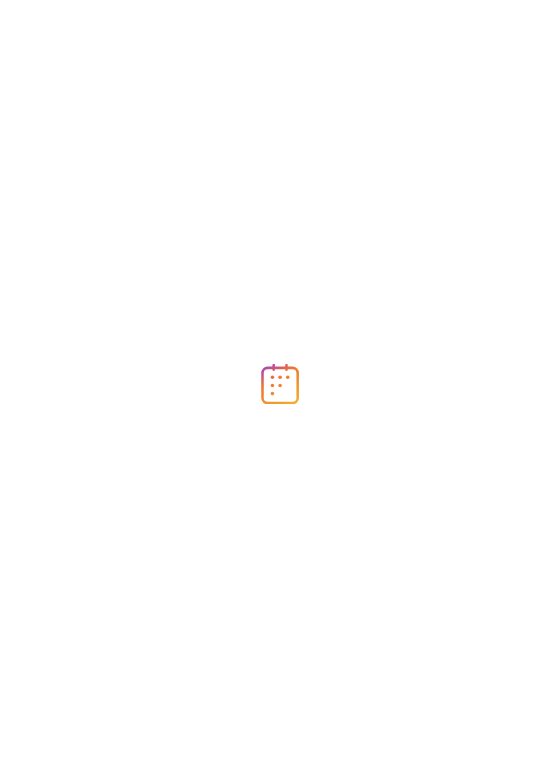 scroll, scrollTop: 0, scrollLeft: 0, axis: both 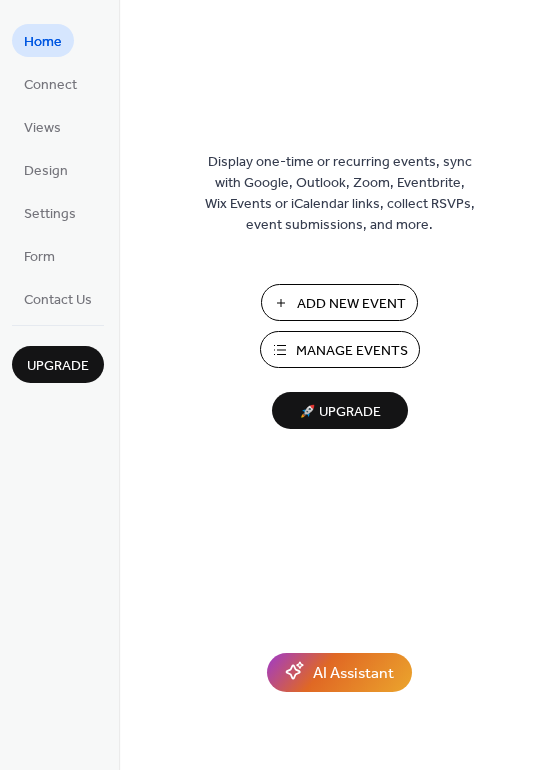 click on "Add New Event" at bounding box center (351, 304) 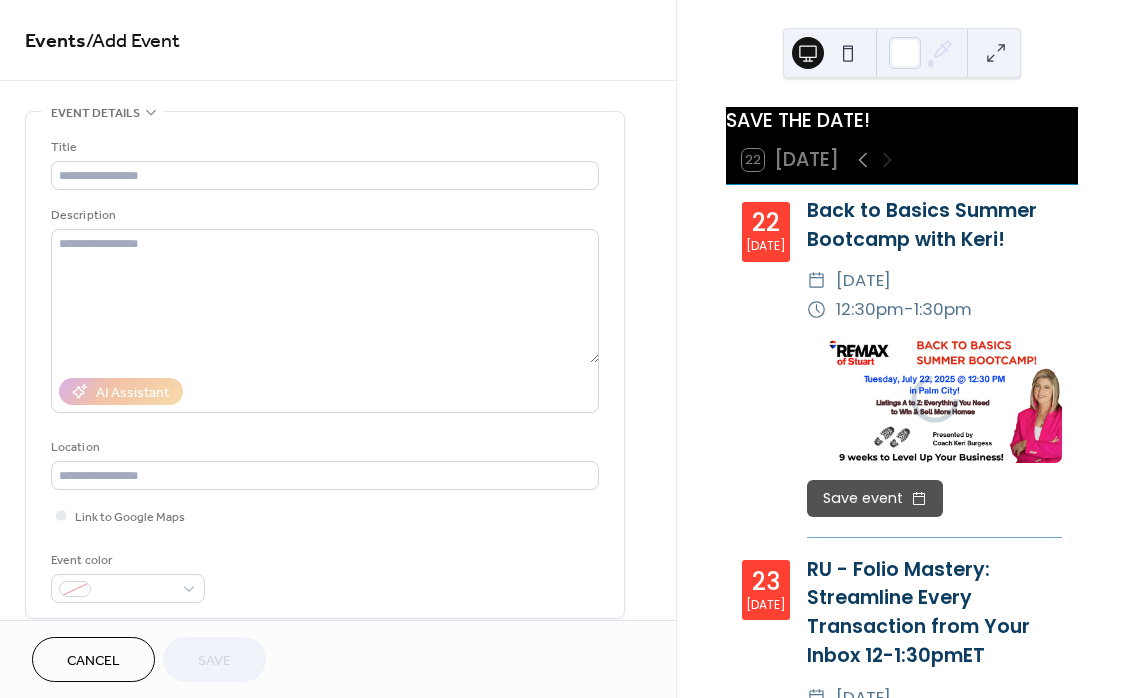scroll, scrollTop: 0, scrollLeft: 0, axis: both 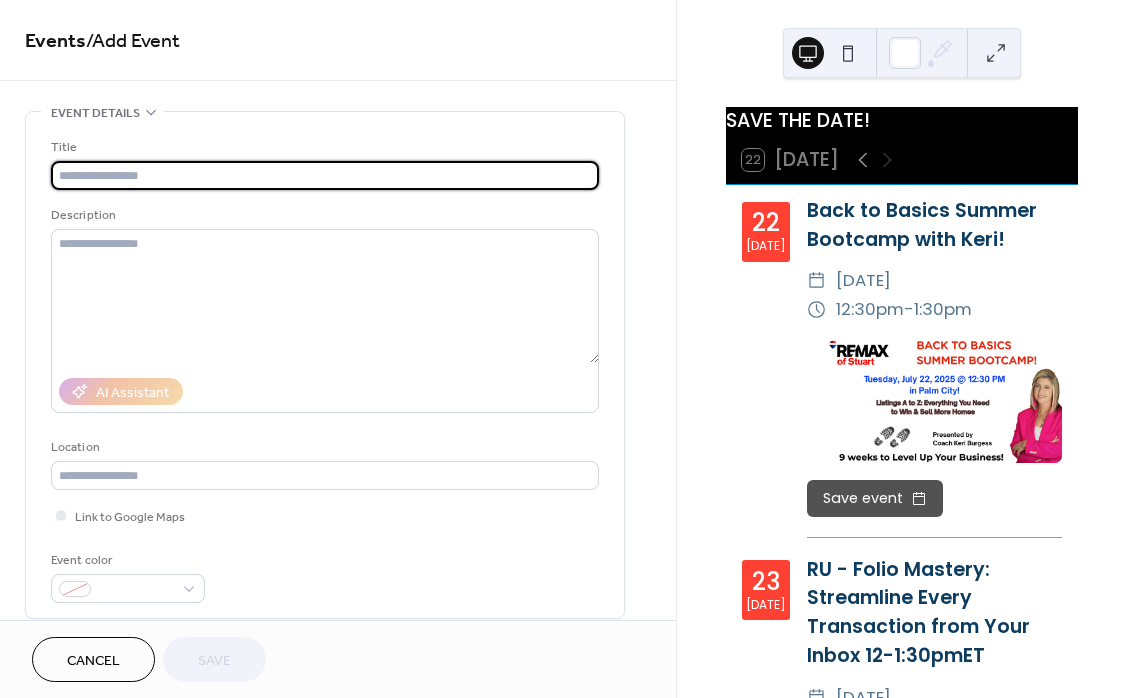 click at bounding box center [325, 175] 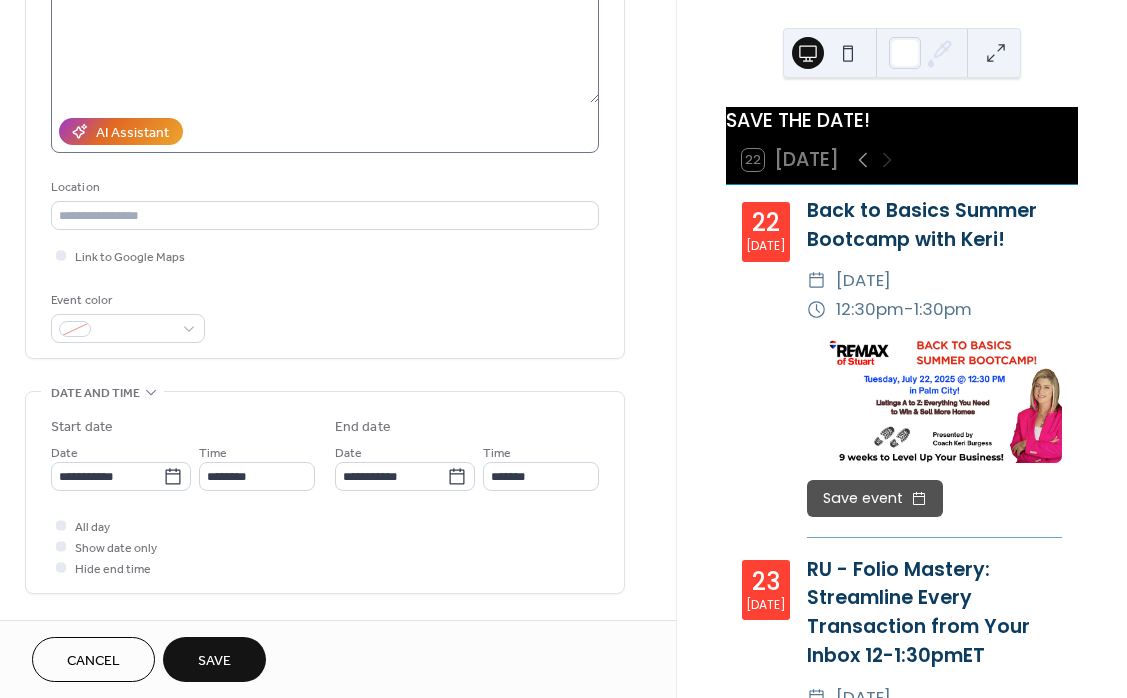 scroll, scrollTop: 262, scrollLeft: 0, axis: vertical 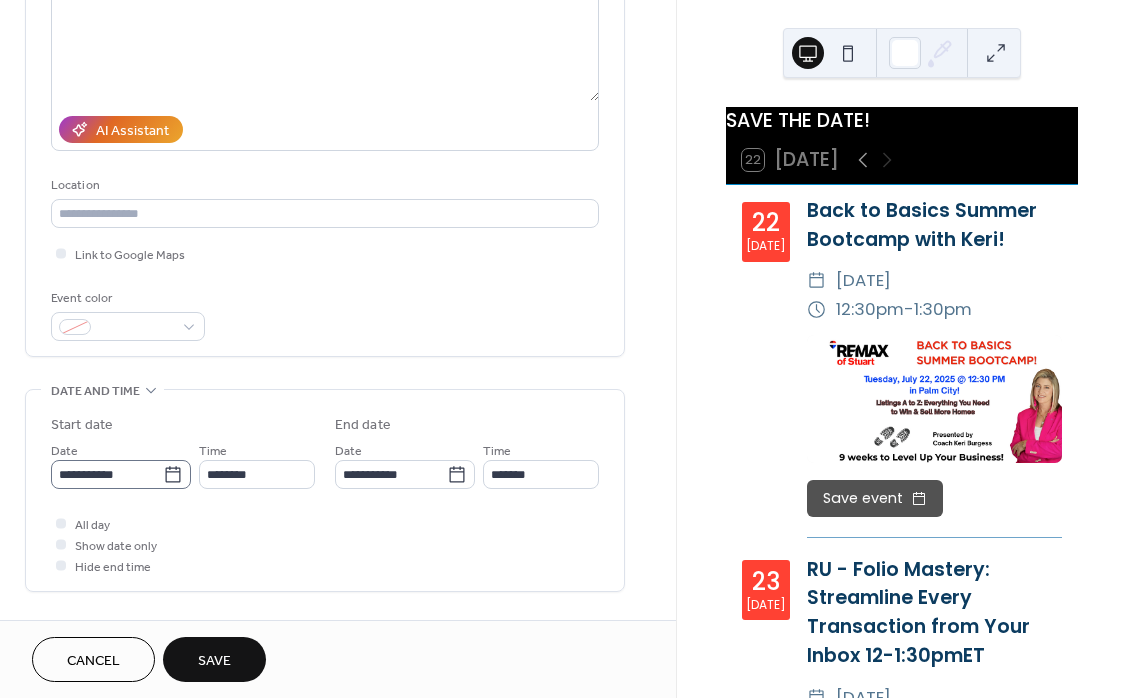 type on "**********" 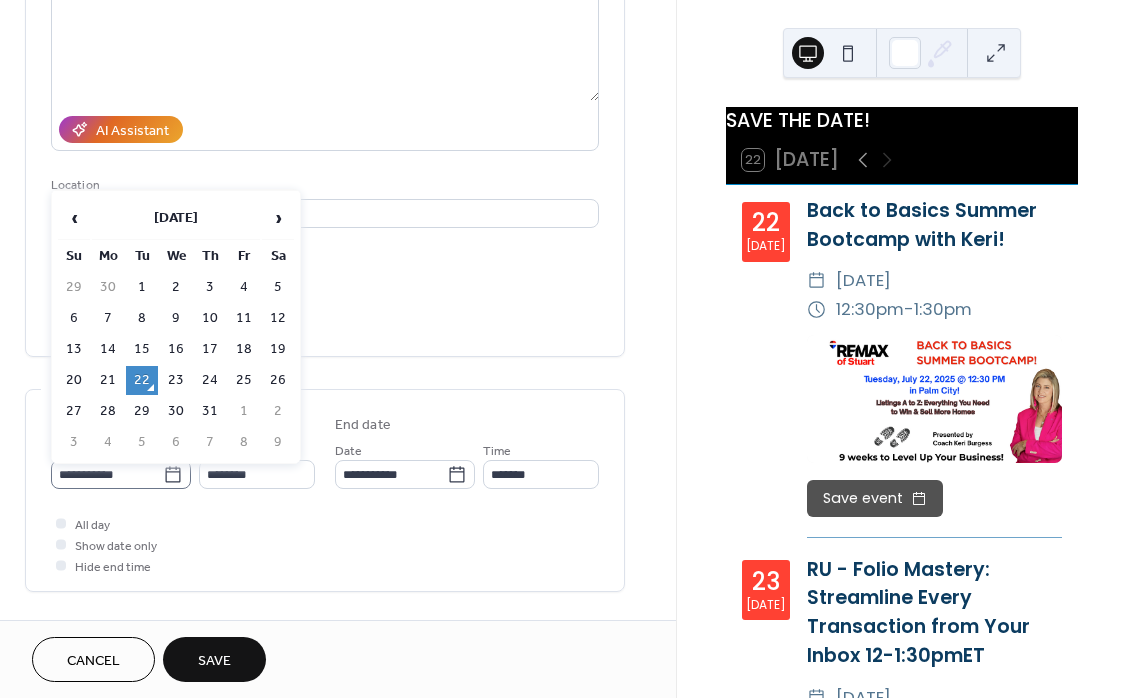 click 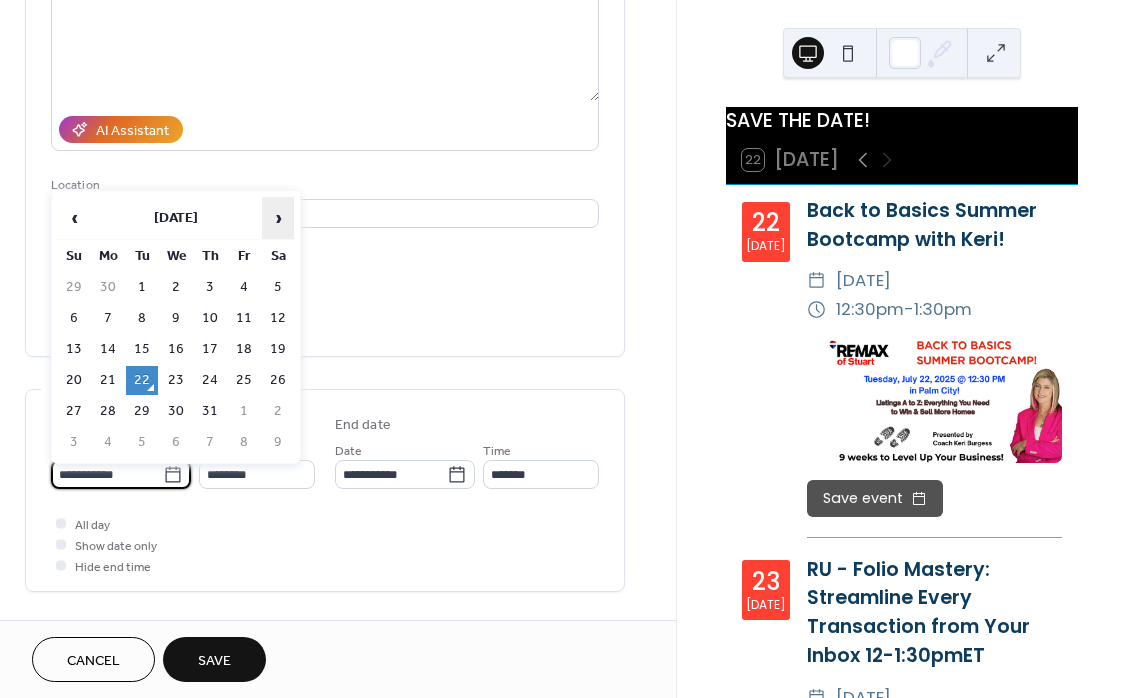 click on "›" at bounding box center [278, 218] 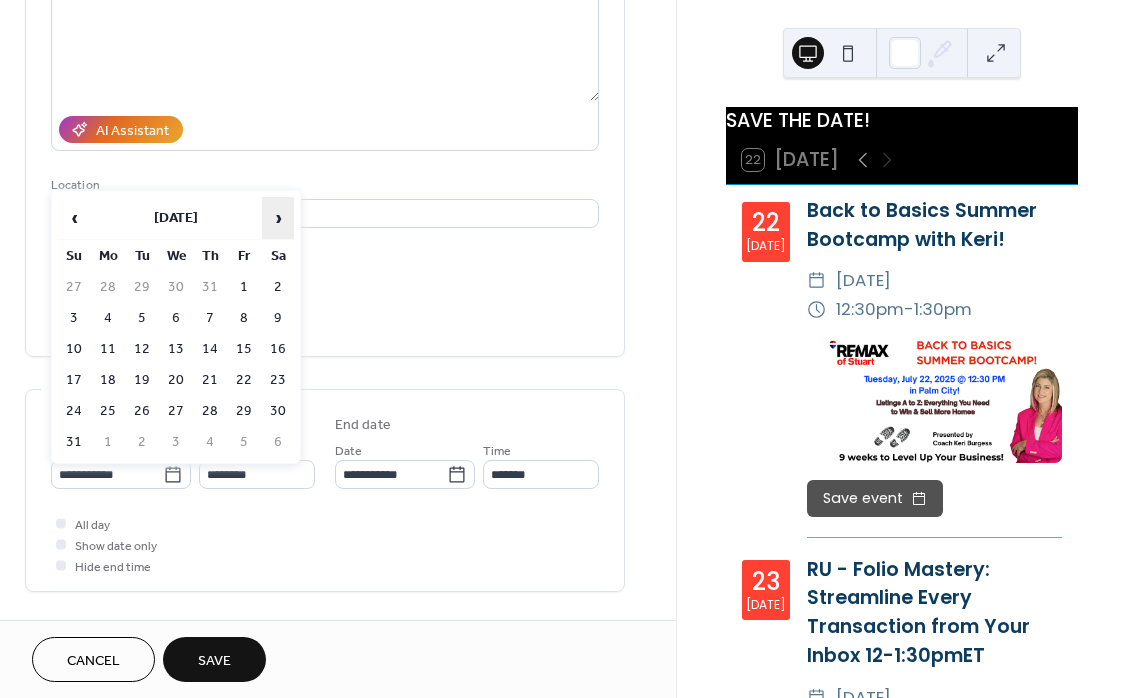 click on "›" at bounding box center (278, 218) 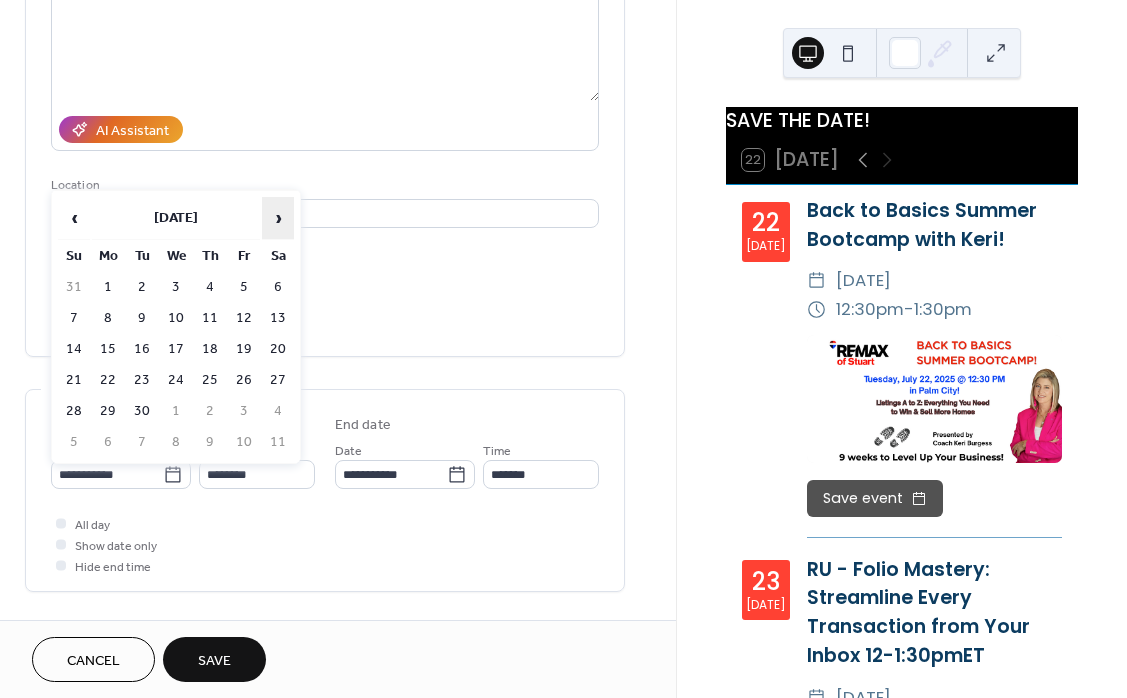 click on "›" at bounding box center [278, 218] 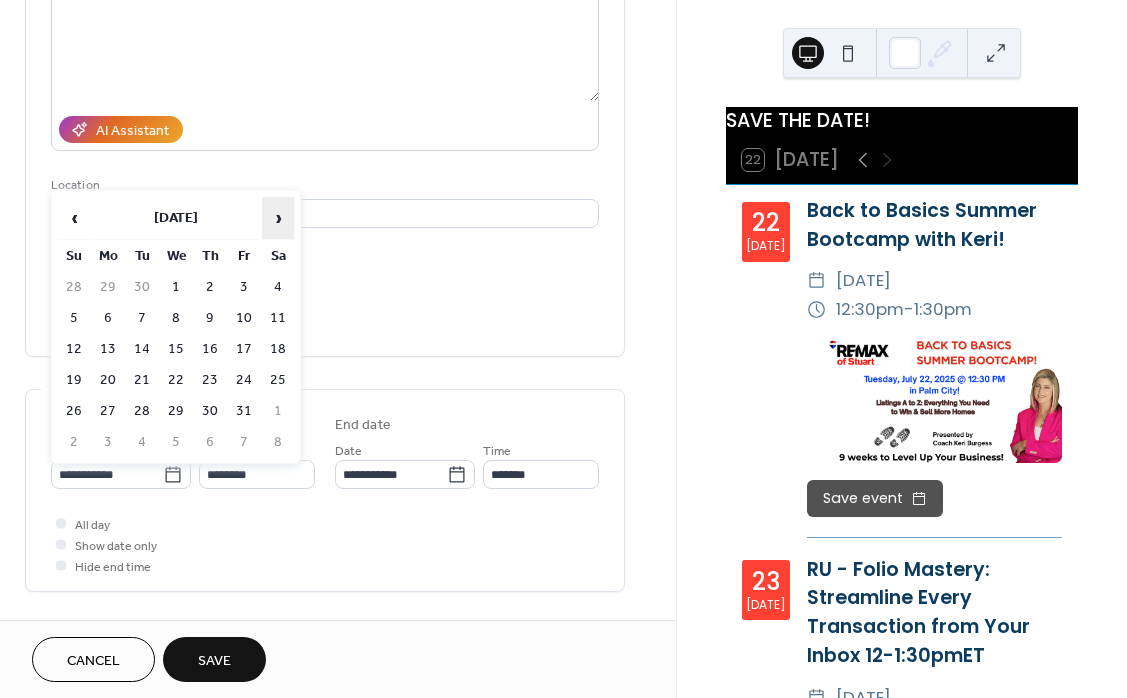 click on "›" at bounding box center [278, 218] 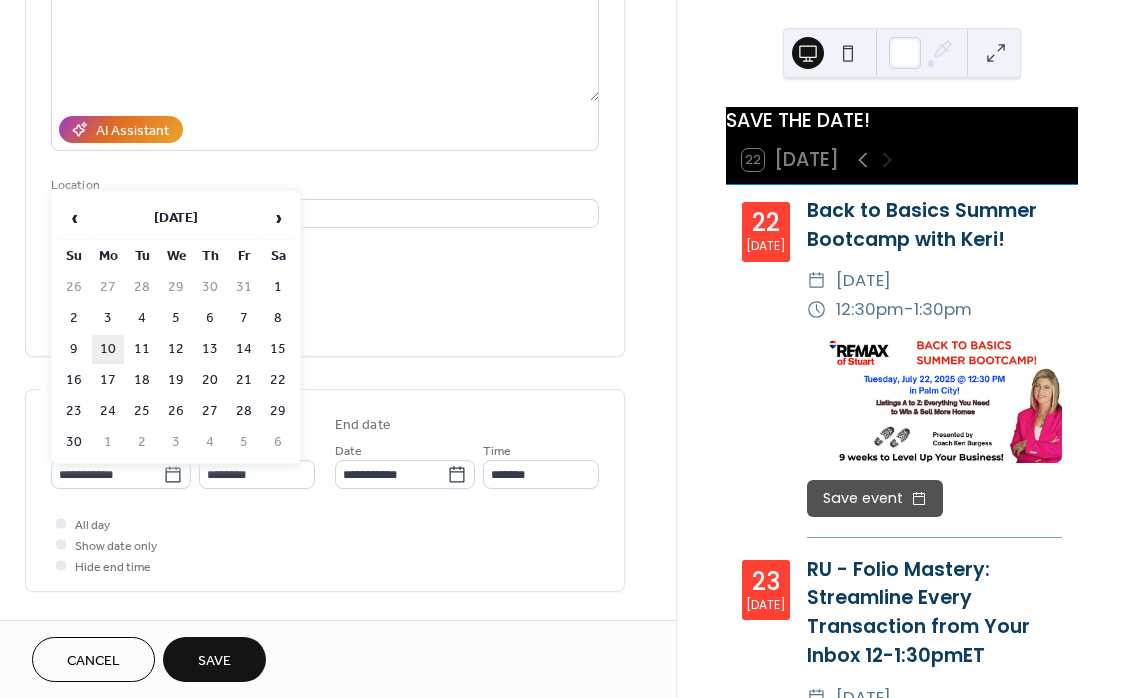 click on "10" at bounding box center [108, 349] 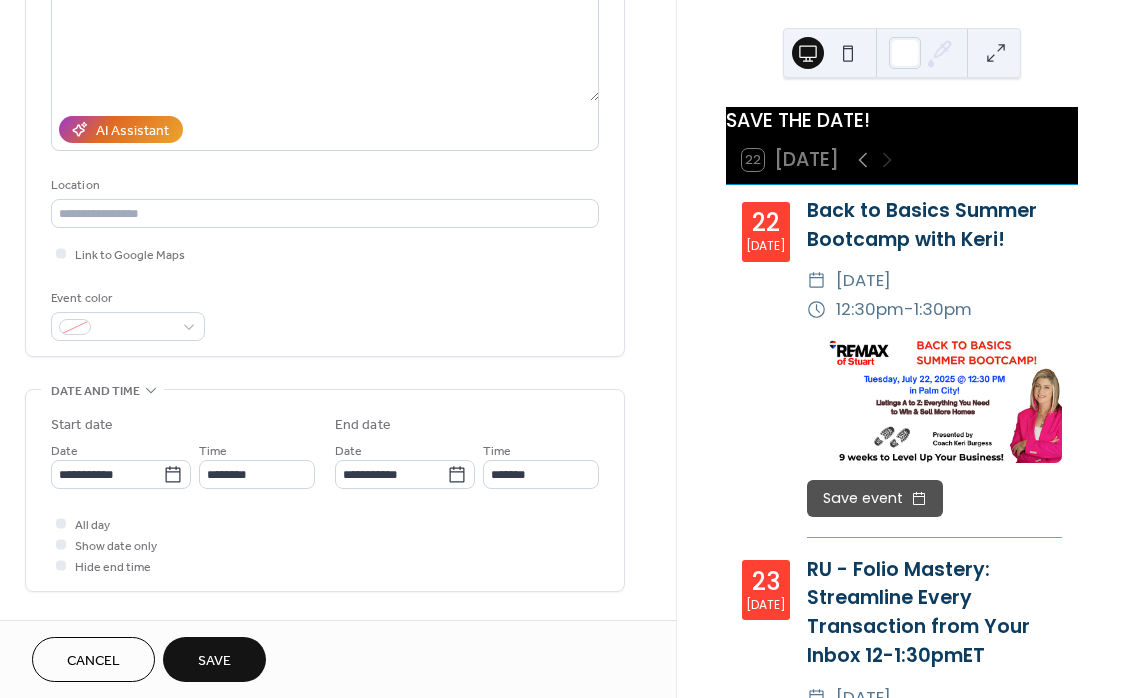 type on "**********" 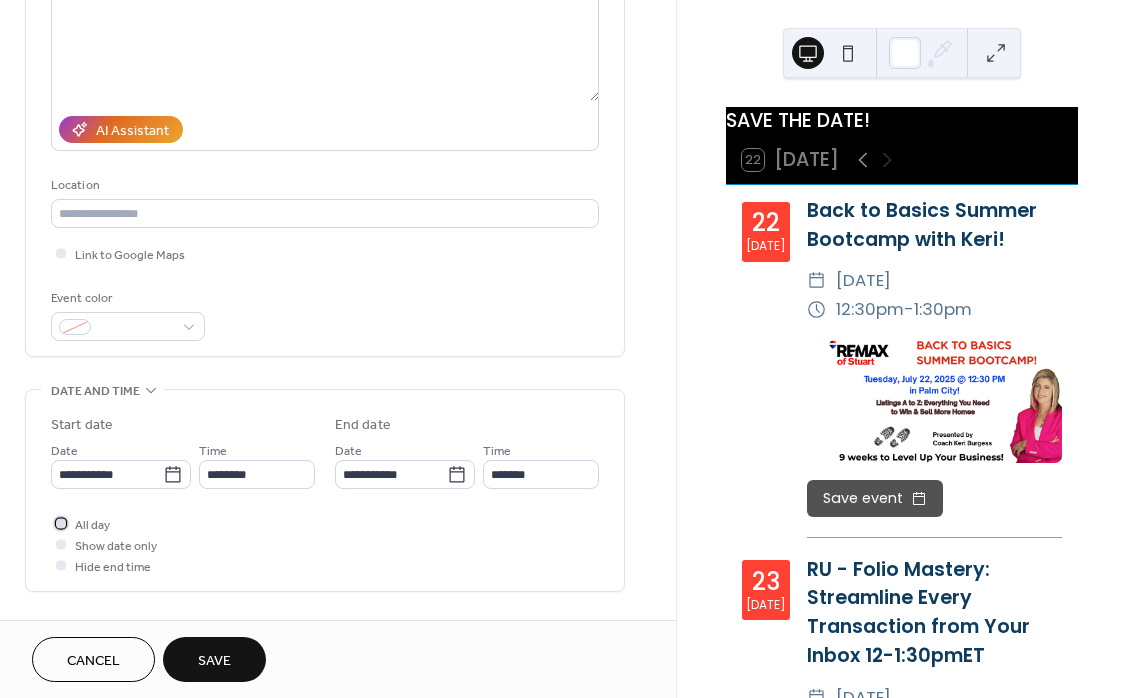 click at bounding box center [61, 523] 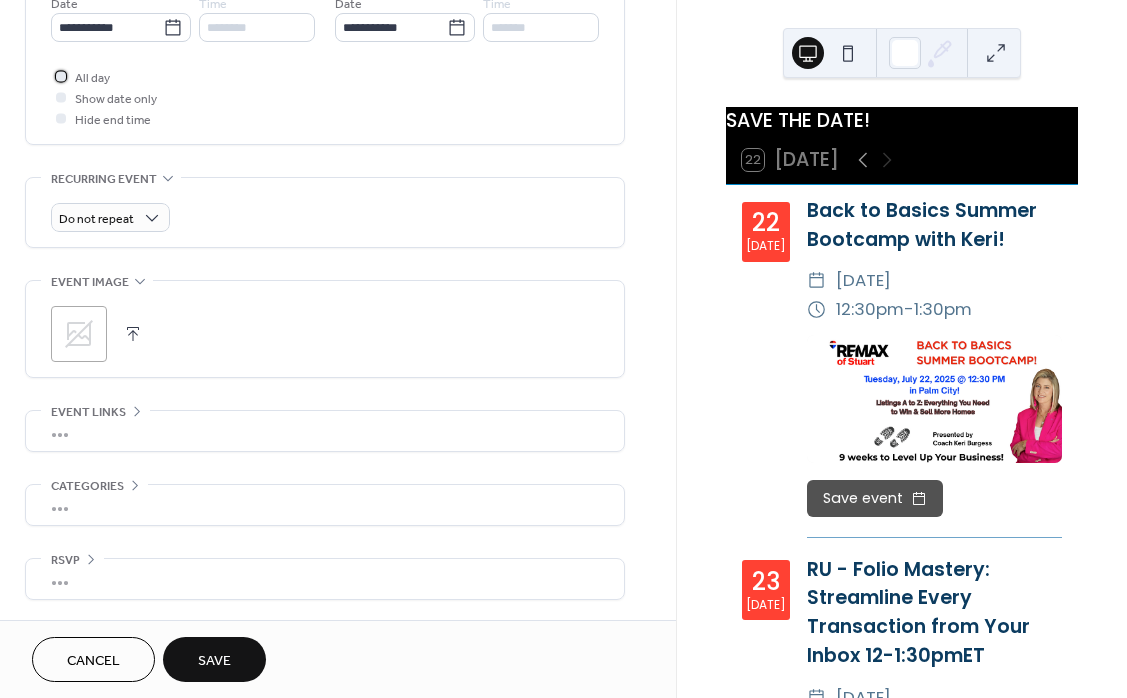 scroll, scrollTop: 715, scrollLeft: 0, axis: vertical 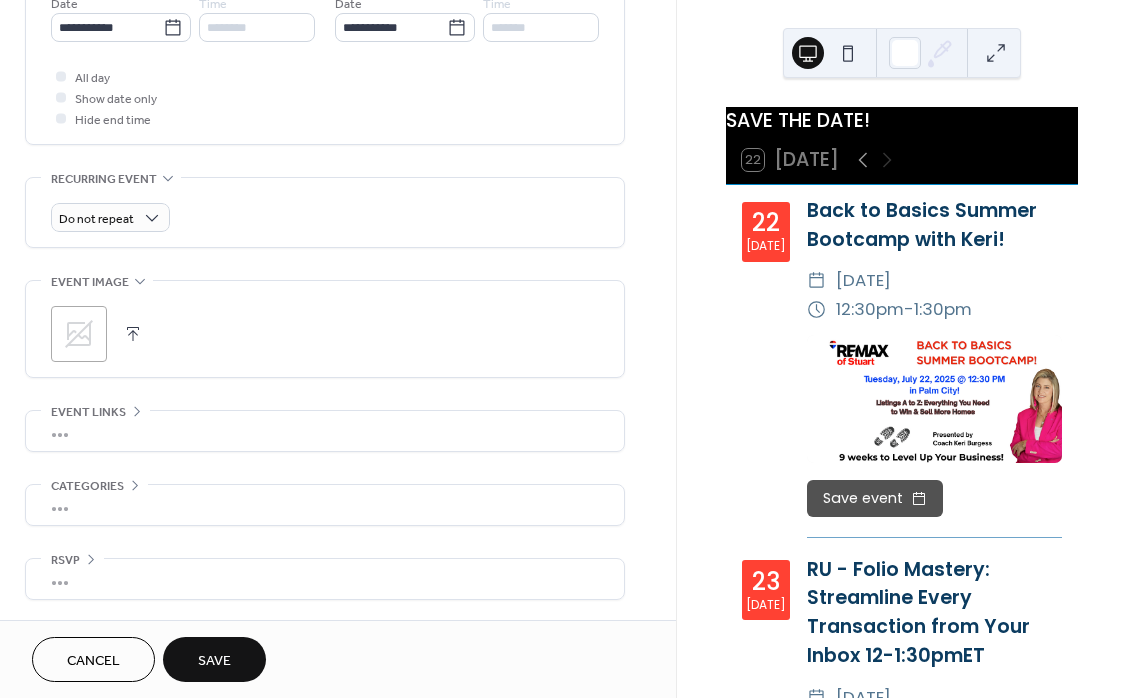 click at bounding box center (133, 334) 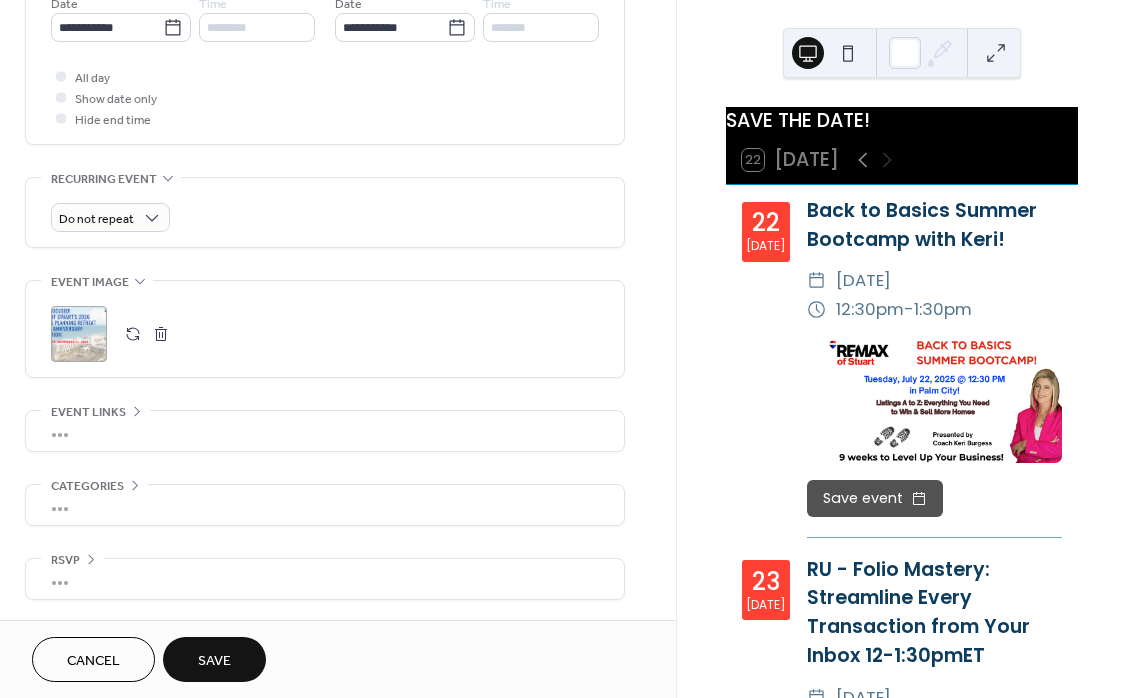 click on "Save" at bounding box center (214, 661) 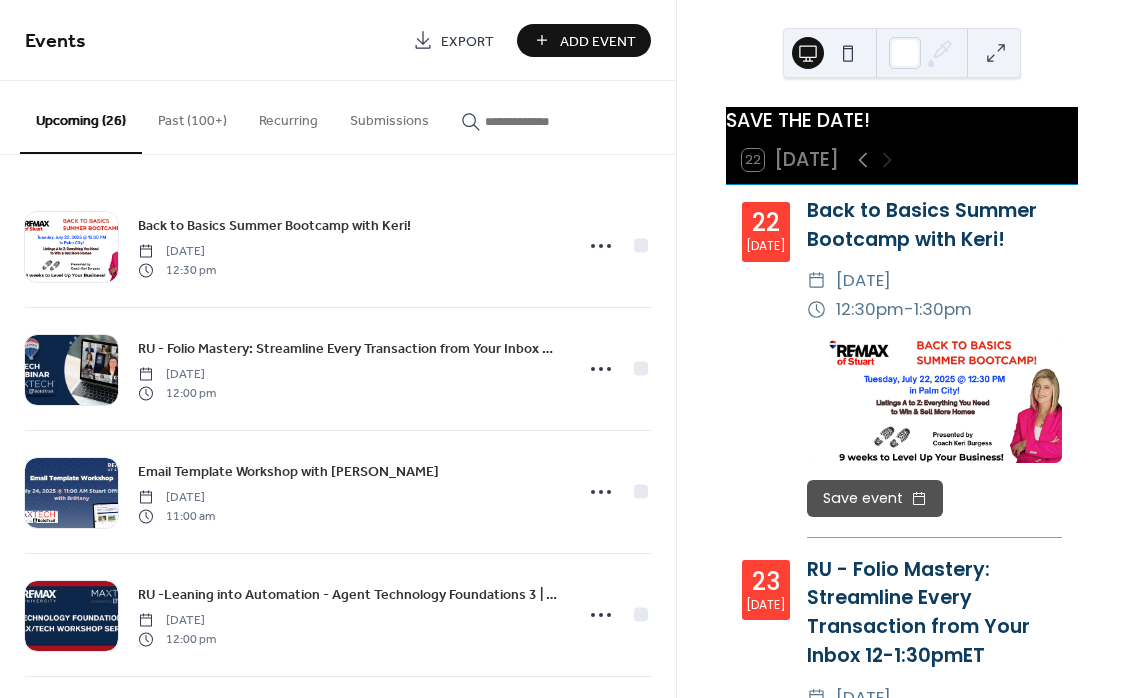 click on "Add Event" at bounding box center (598, 41) 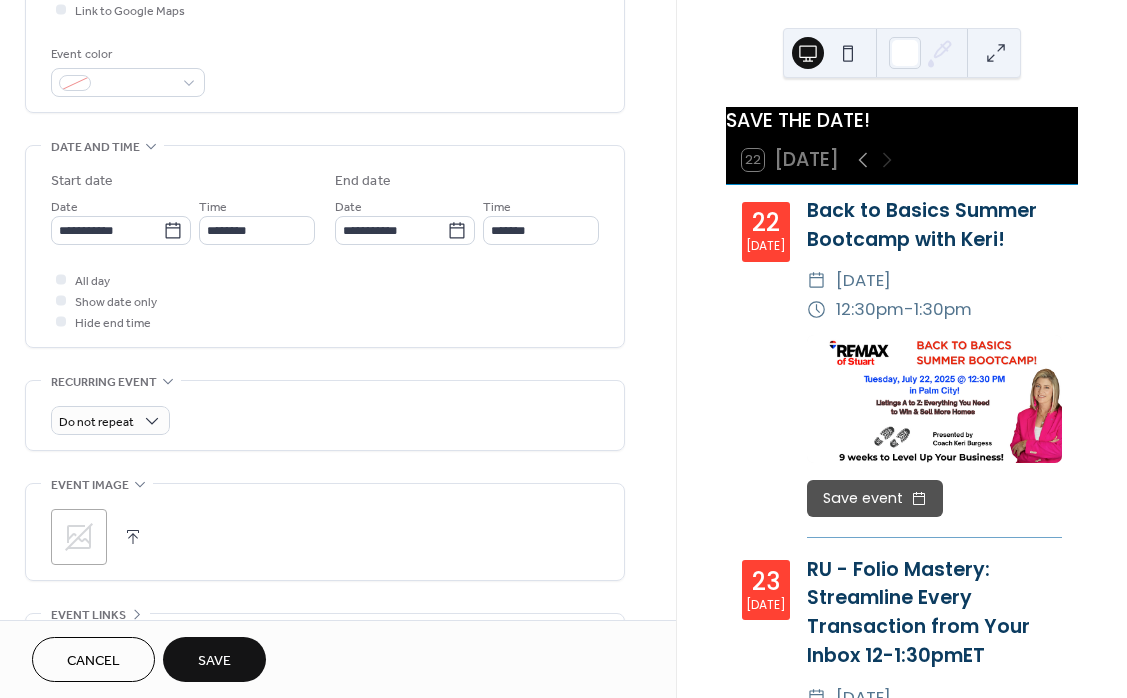 scroll, scrollTop: 556, scrollLeft: 0, axis: vertical 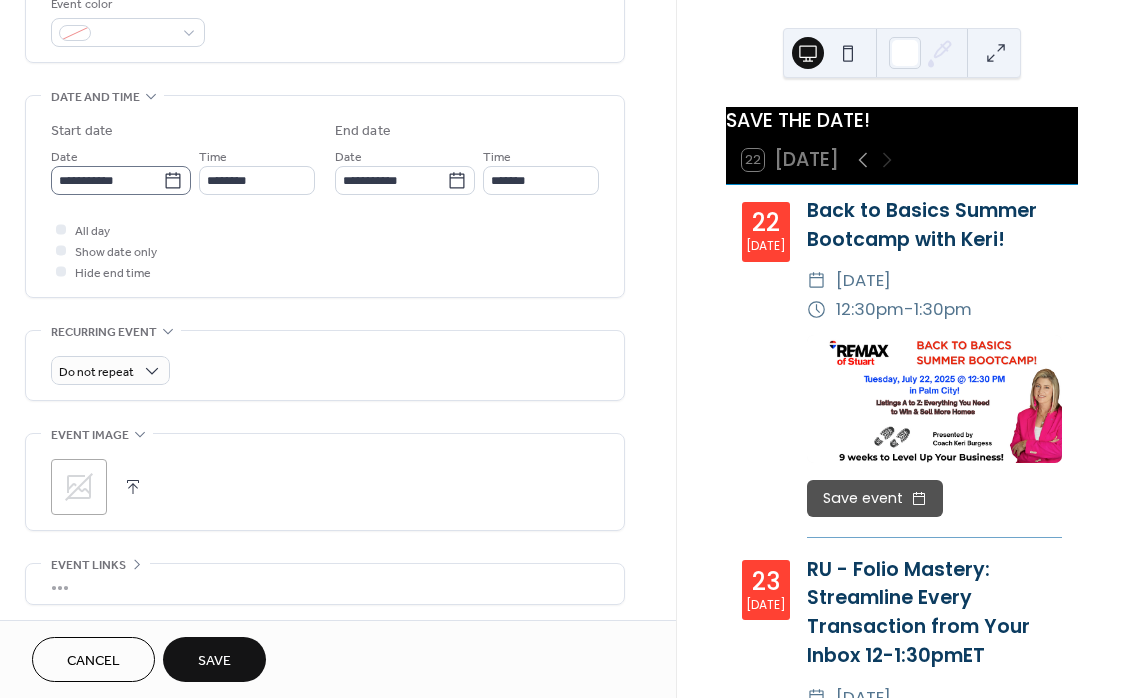 type on "**********" 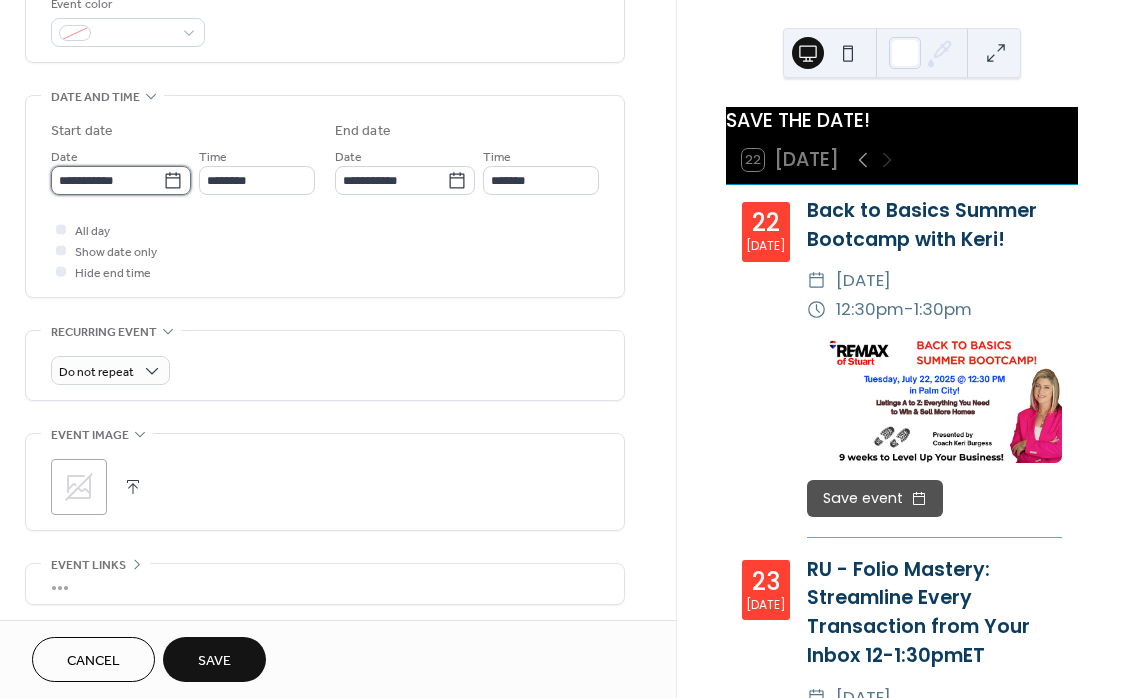 click on "**********" at bounding box center (107, 180) 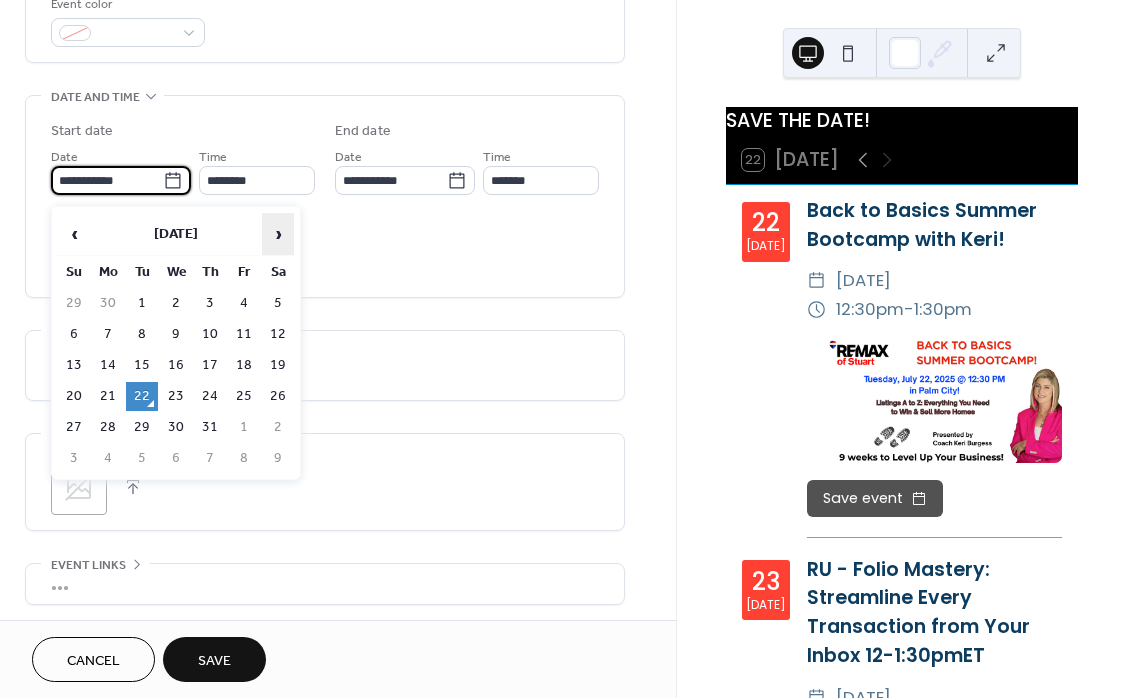 click on "›" at bounding box center [278, 234] 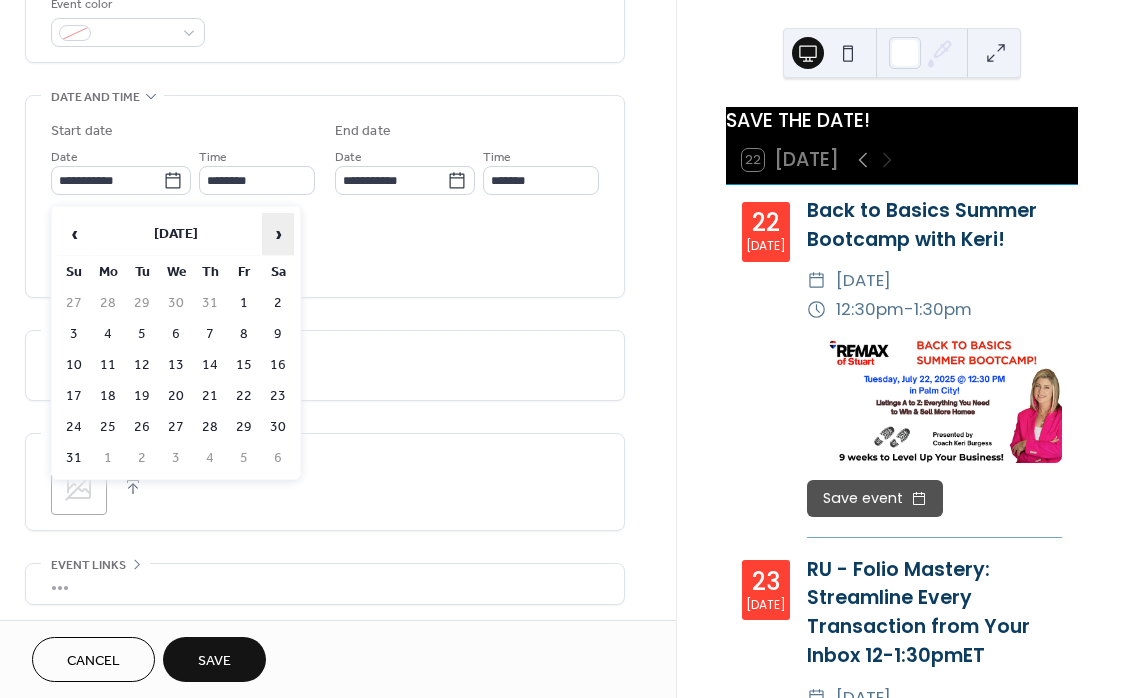 click on "›" at bounding box center [278, 234] 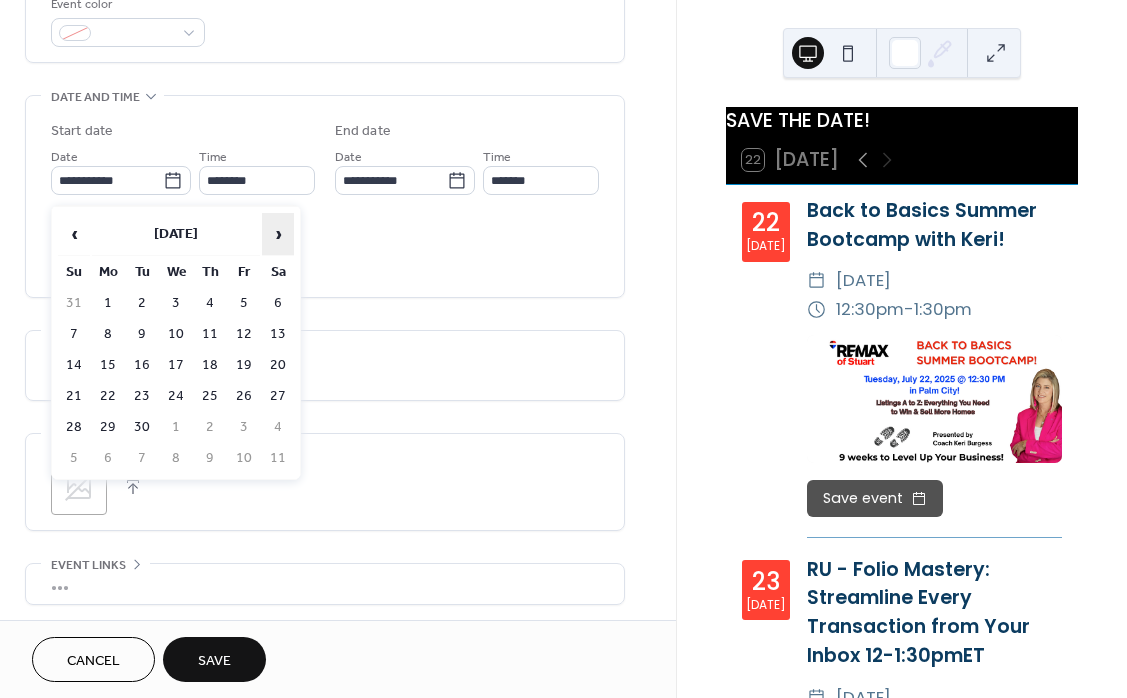 click on "›" at bounding box center [278, 234] 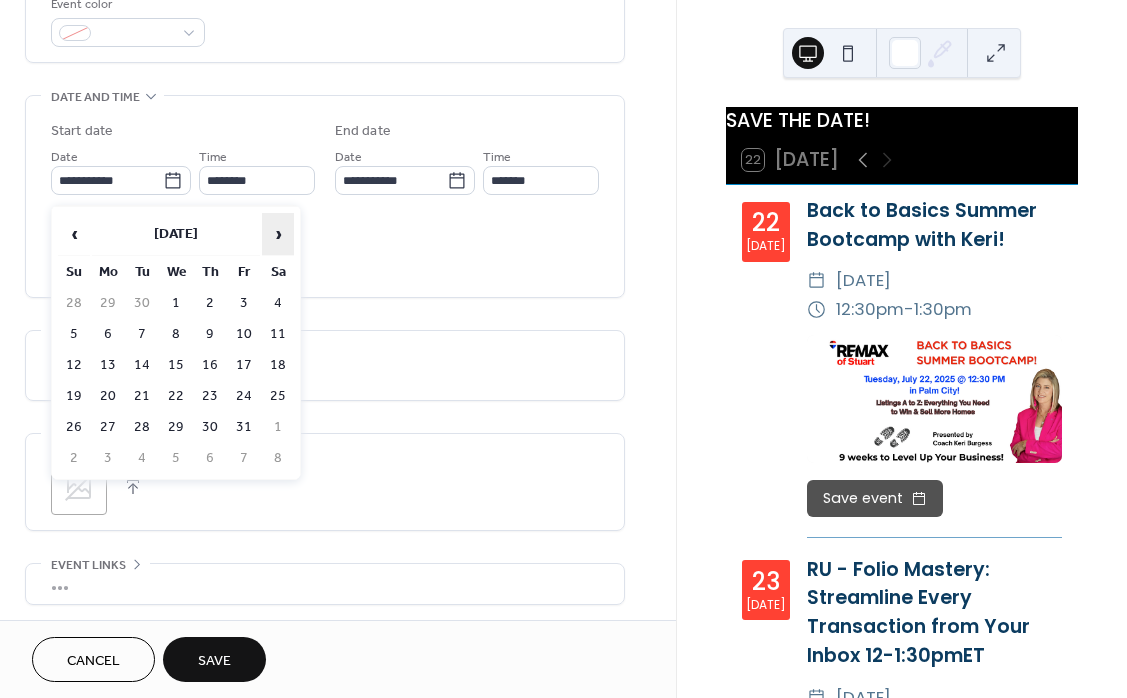 click on "›" at bounding box center (278, 234) 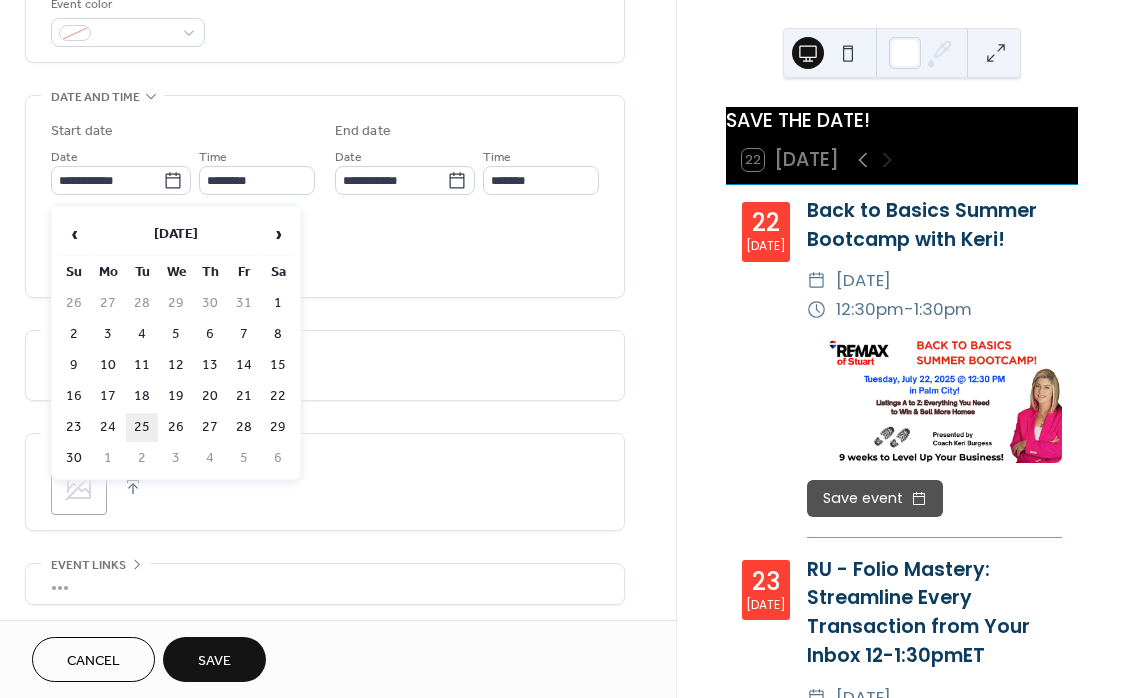 click on "25" at bounding box center [142, 427] 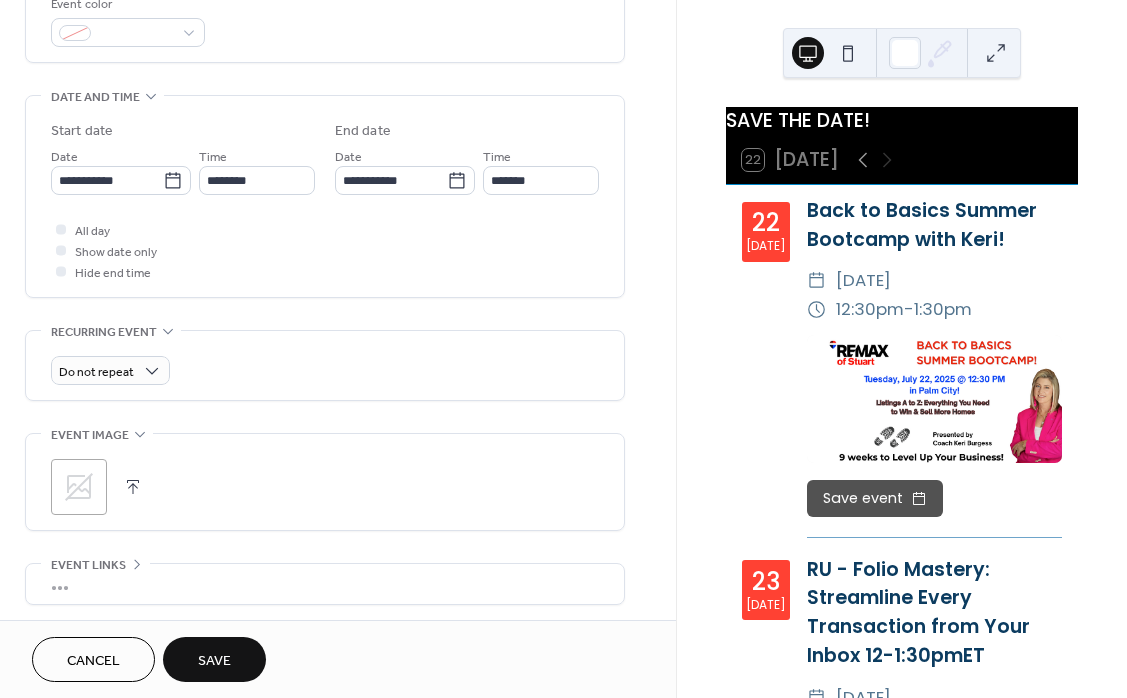 click at bounding box center (133, 487) 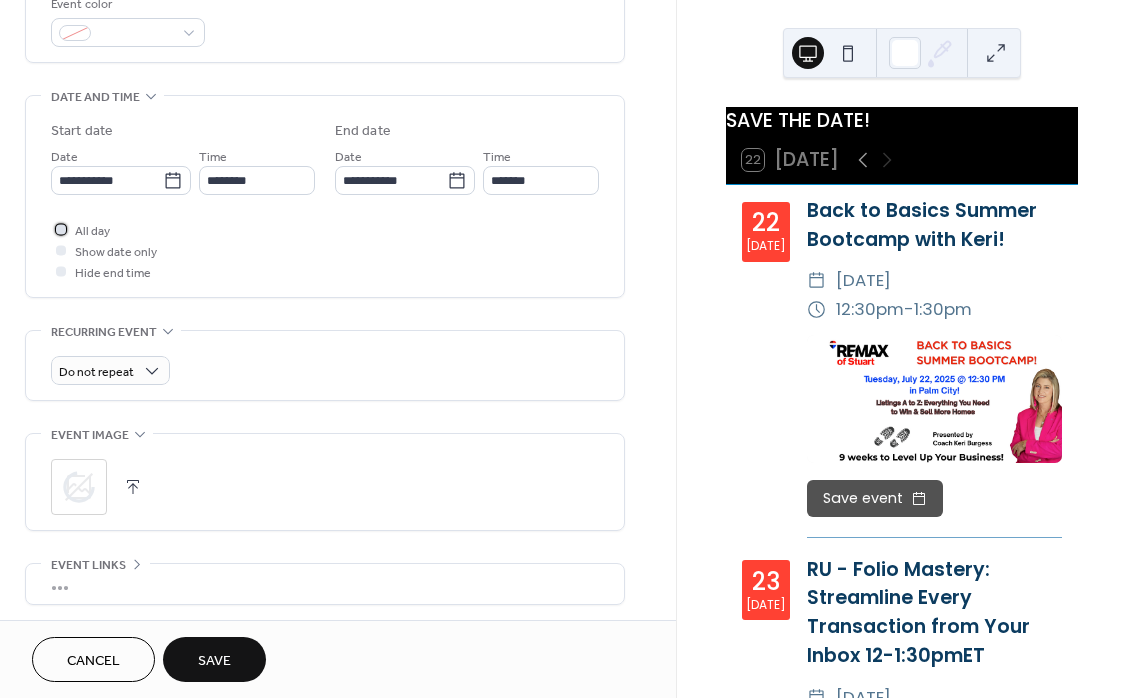 click at bounding box center (61, 229) 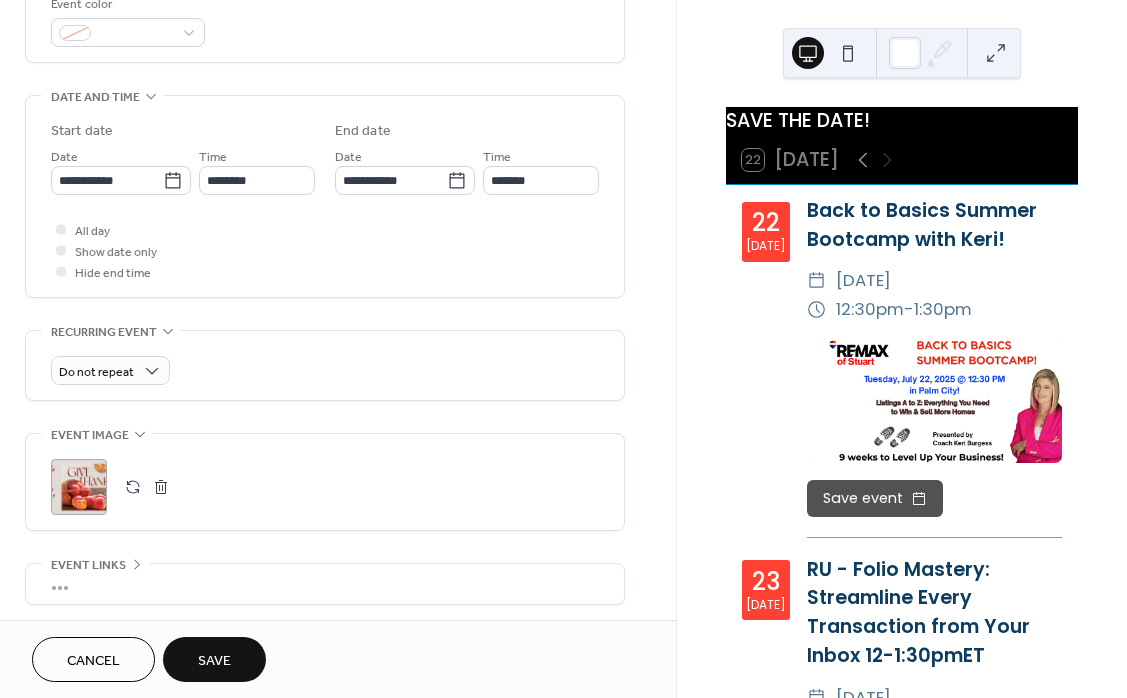 click on "Save" at bounding box center [214, 661] 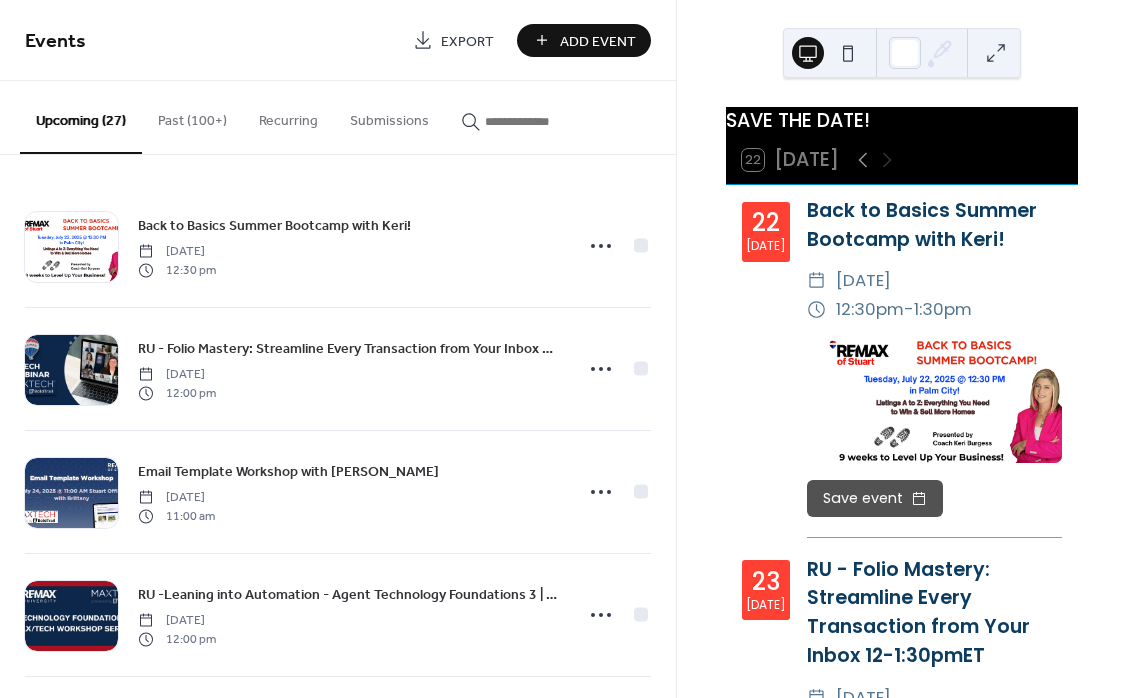 click on "Add Event" at bounding box center (598, 41) 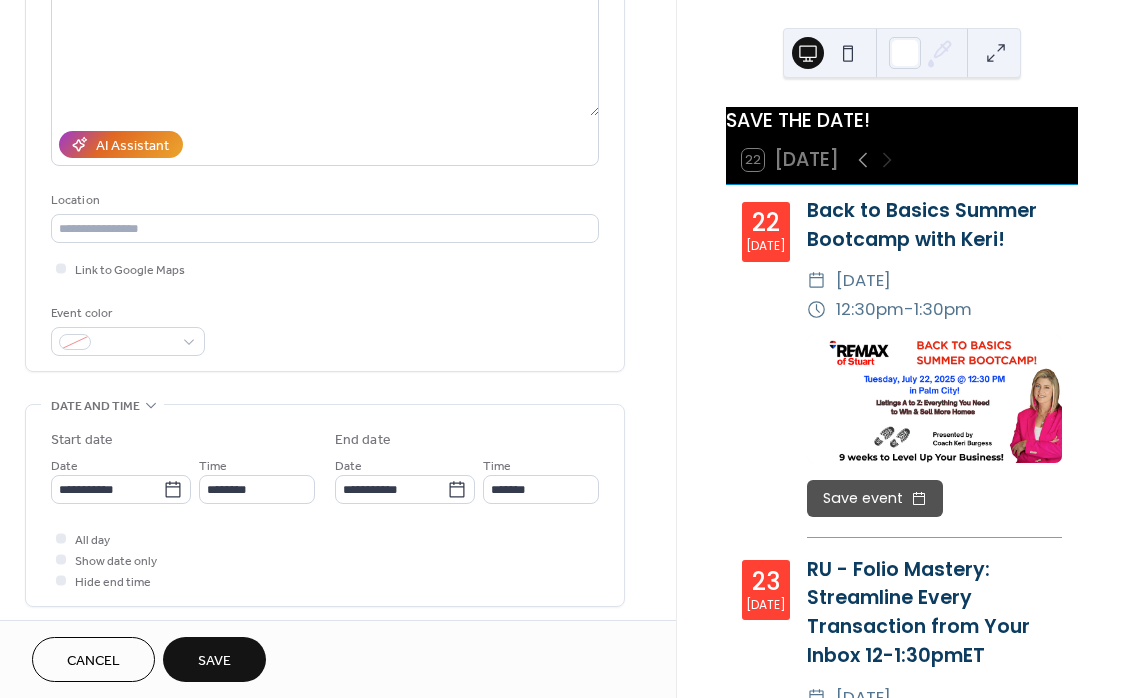 scroll, scrollTop: 260, scrollLeft: 0, axis: vertical 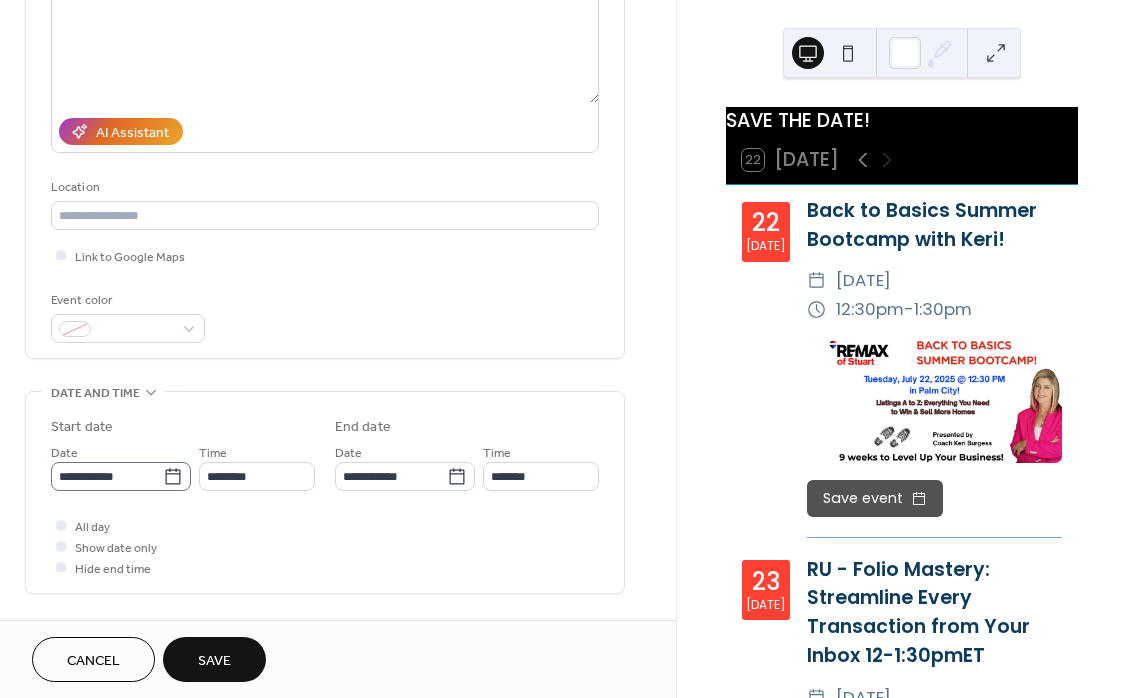 type on "**********" 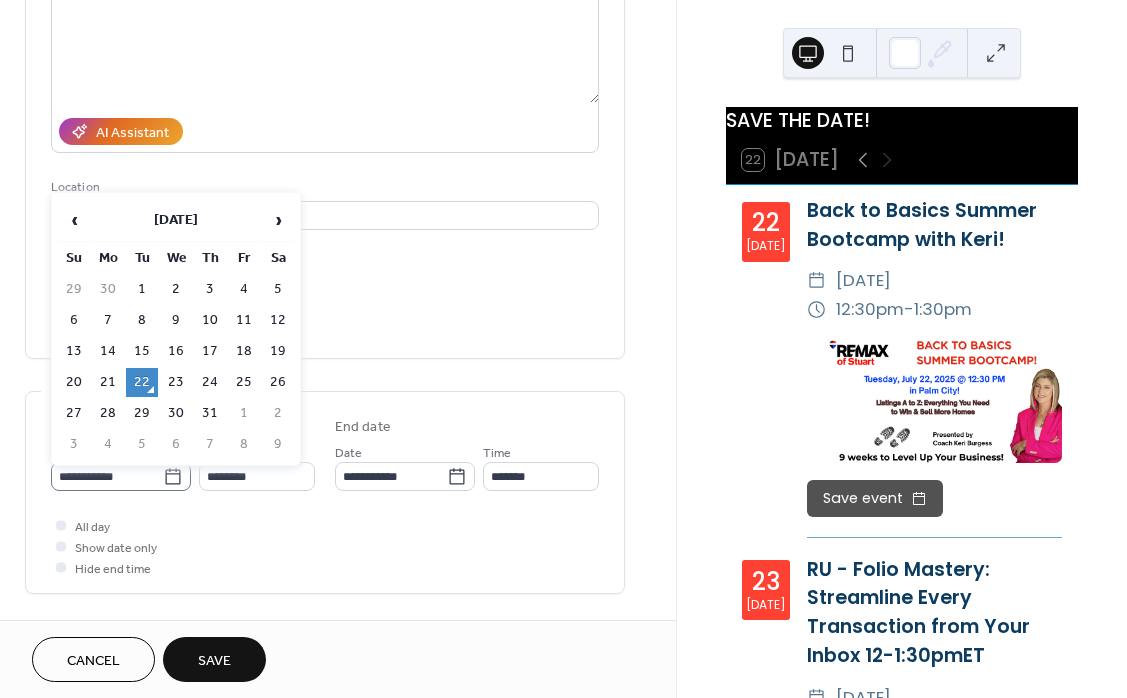click 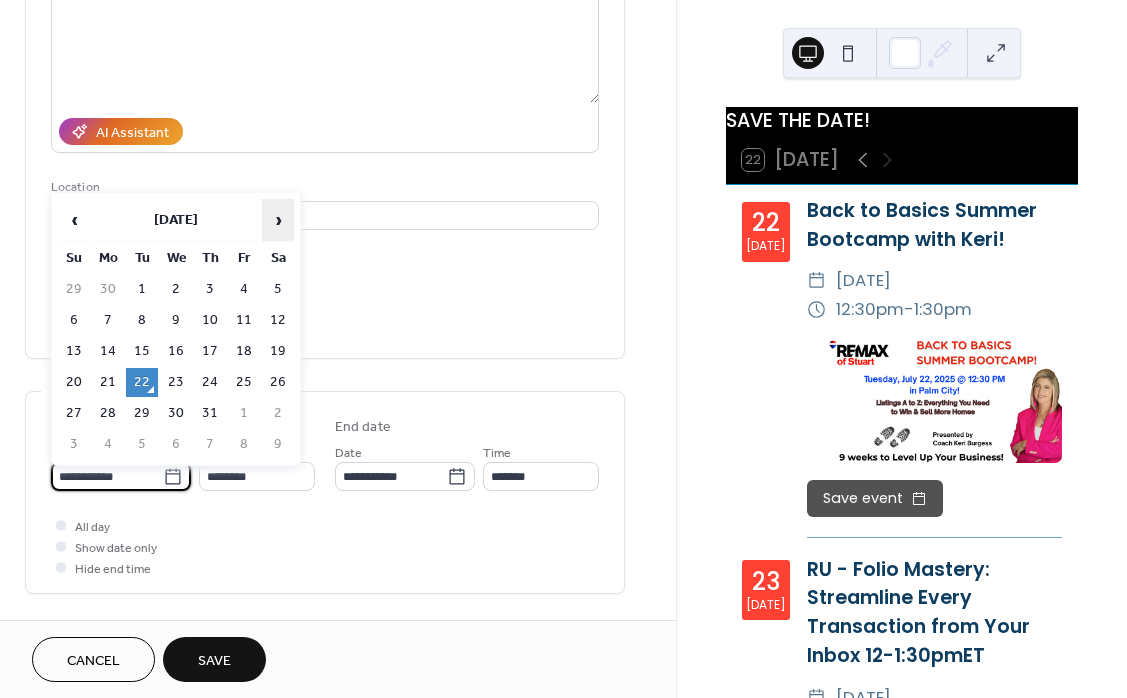 click on "›" at bounding box center (278, 220) 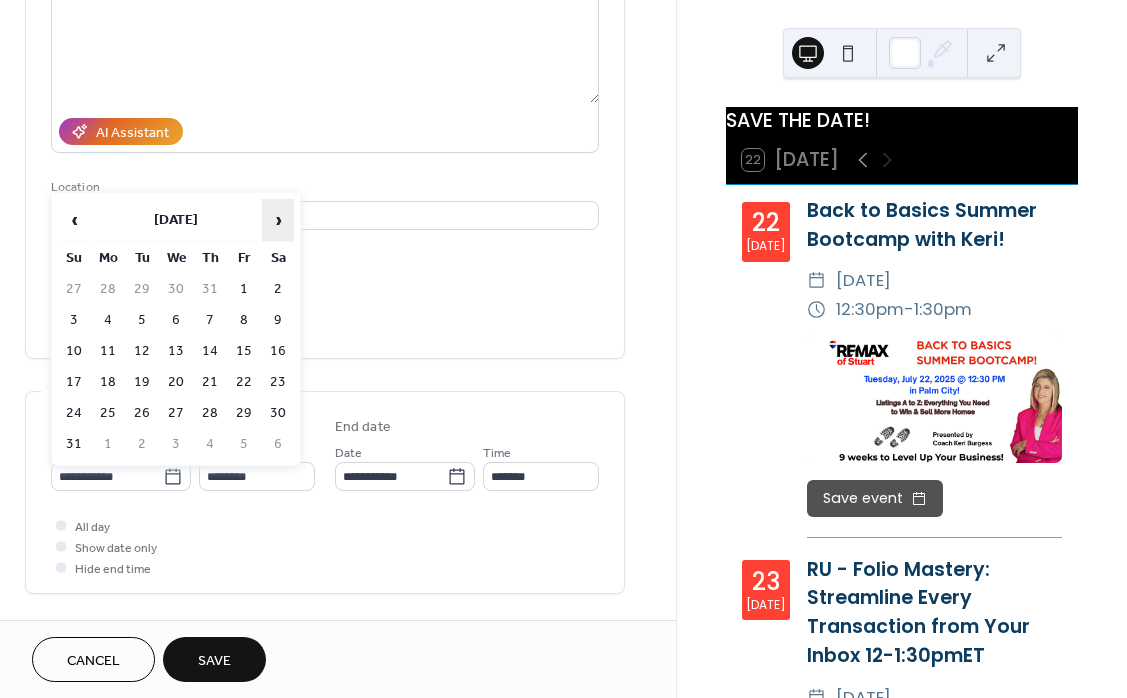 click on "›" at bounding box center [278, 220] 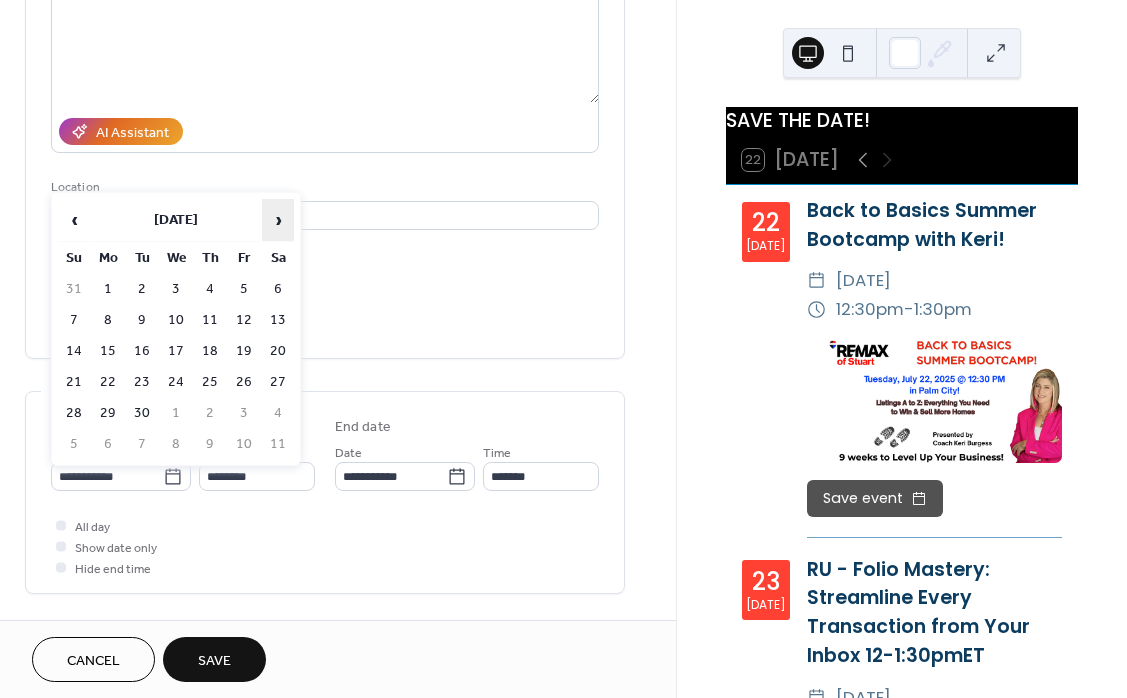 click on "›" at bounding box center [278, 220] 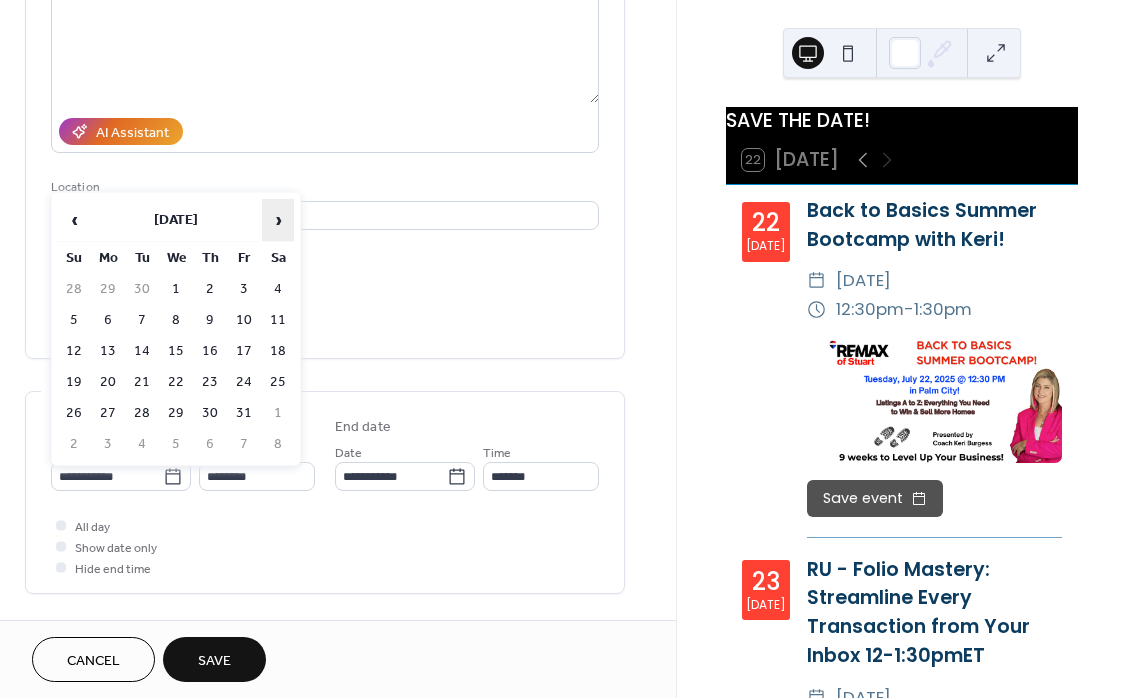 click on "›" at bounding box center [278, 220] 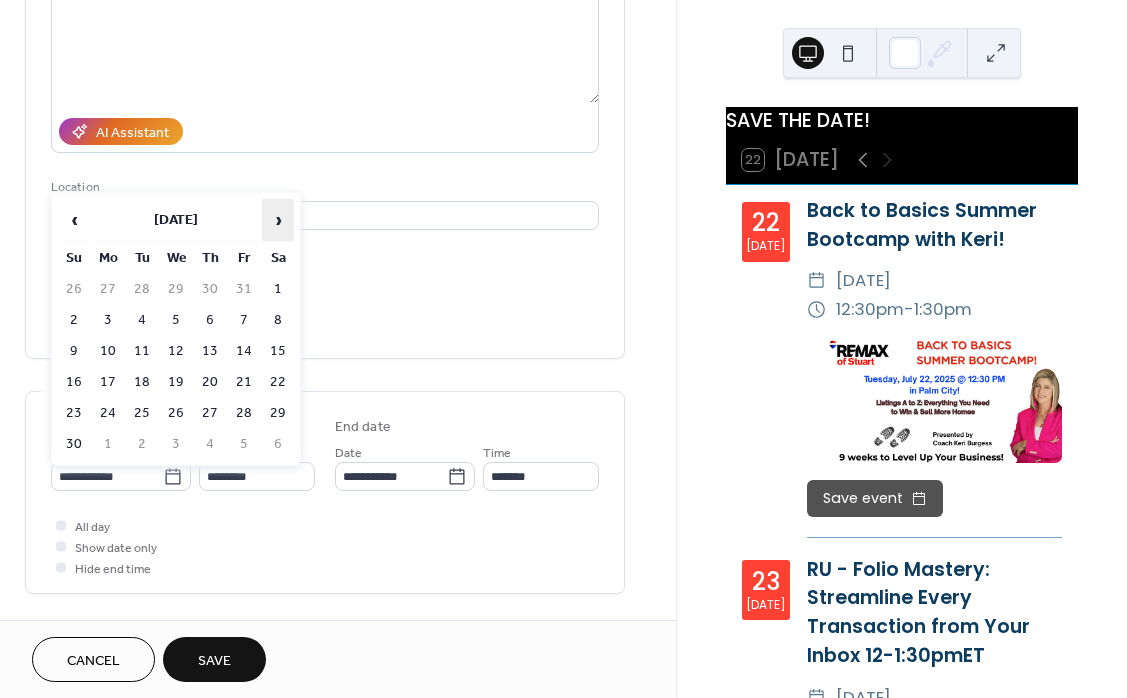click on "›" at bounding box center (278, 220) 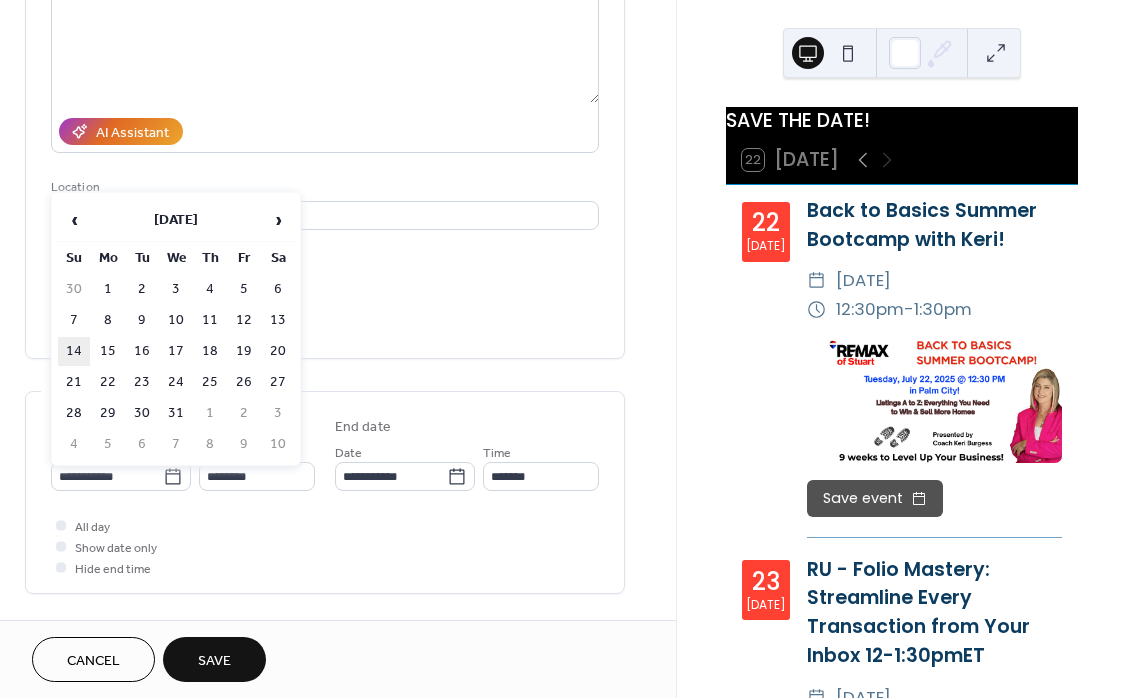 click on "14" at bounding box center [74, 351] 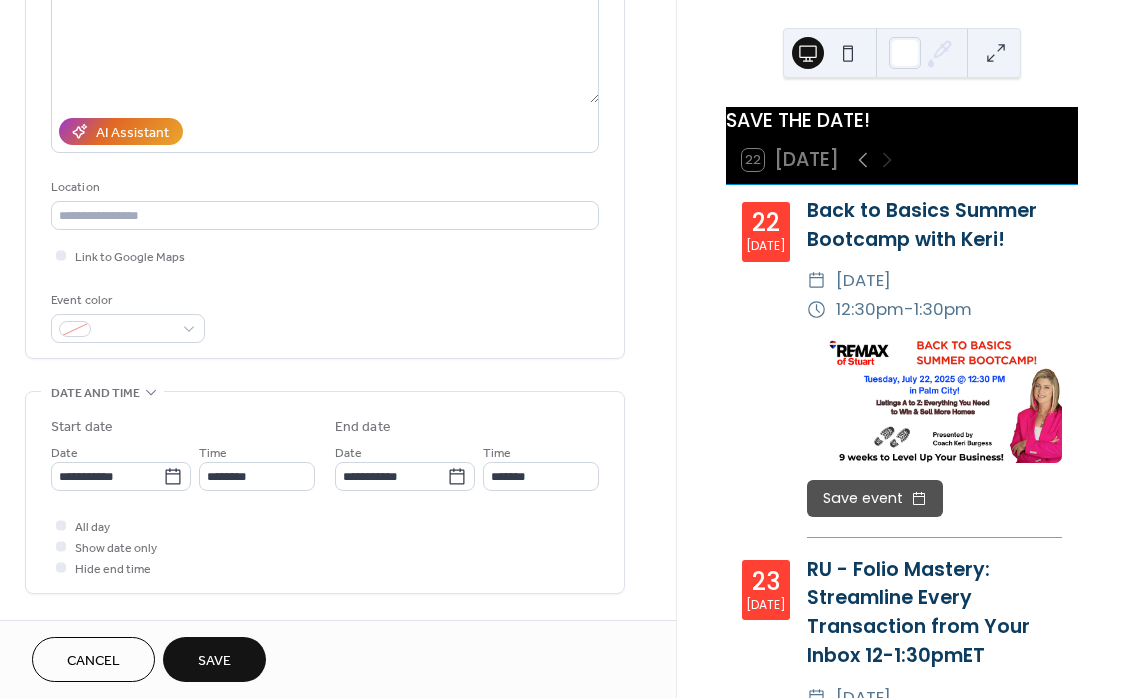 type on "**********" 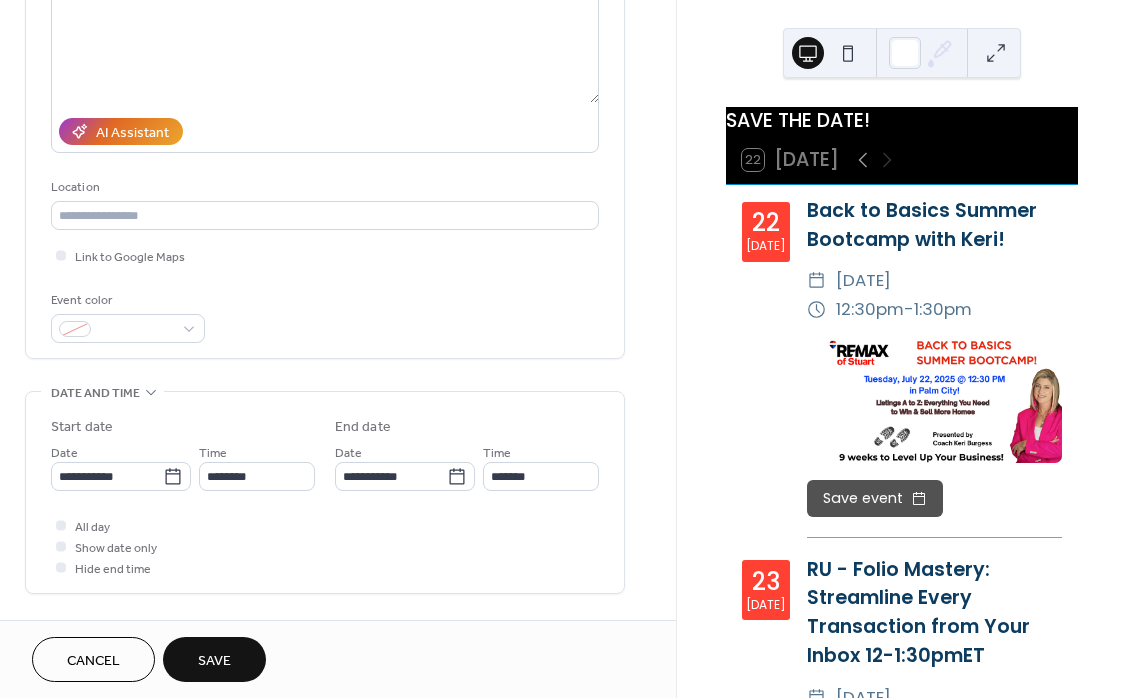type on "**********" 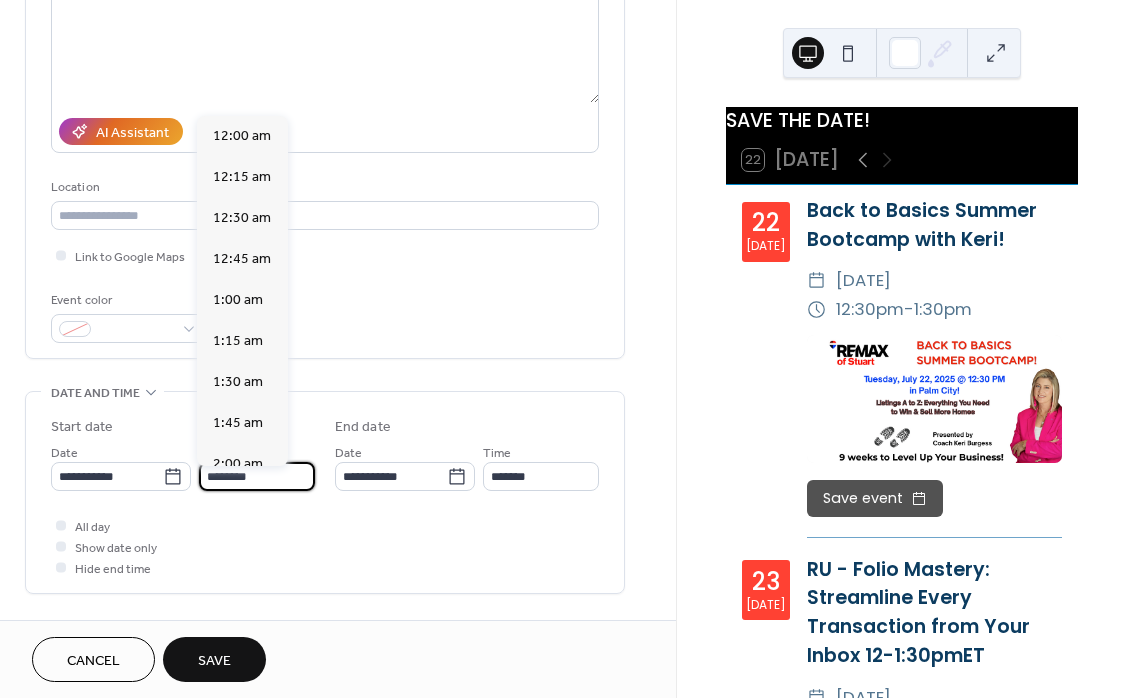 click on "********" at bounding box center (257, 476) 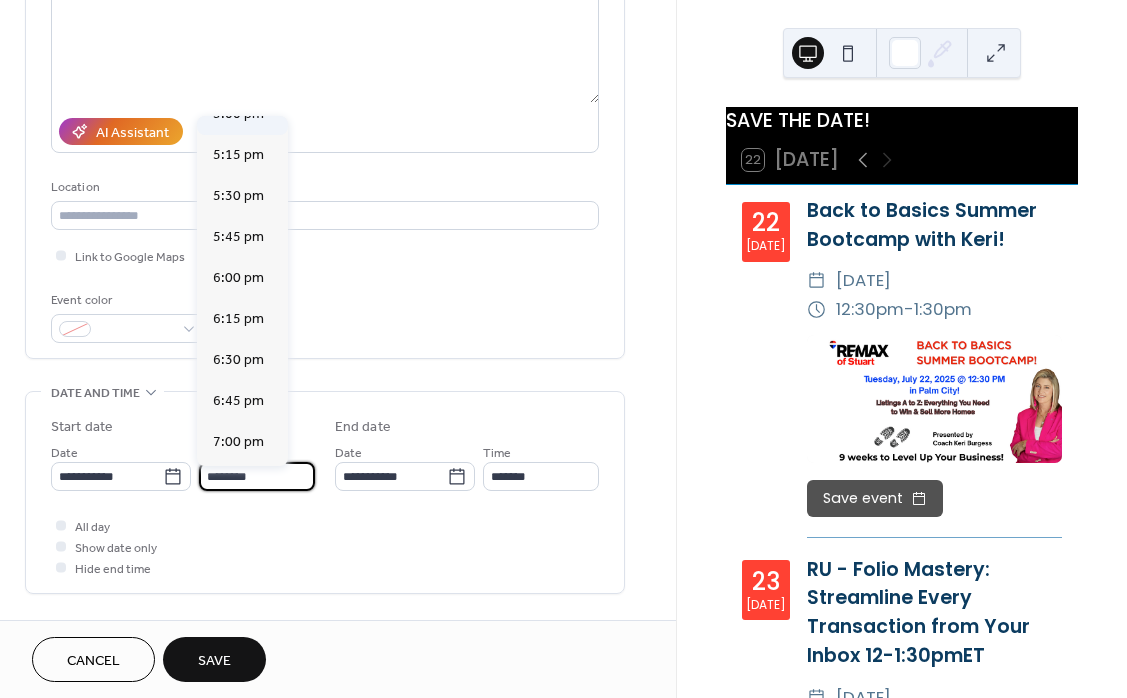 scroll, scrollTop: 2819, scrollLeft: 0, axis: vertical 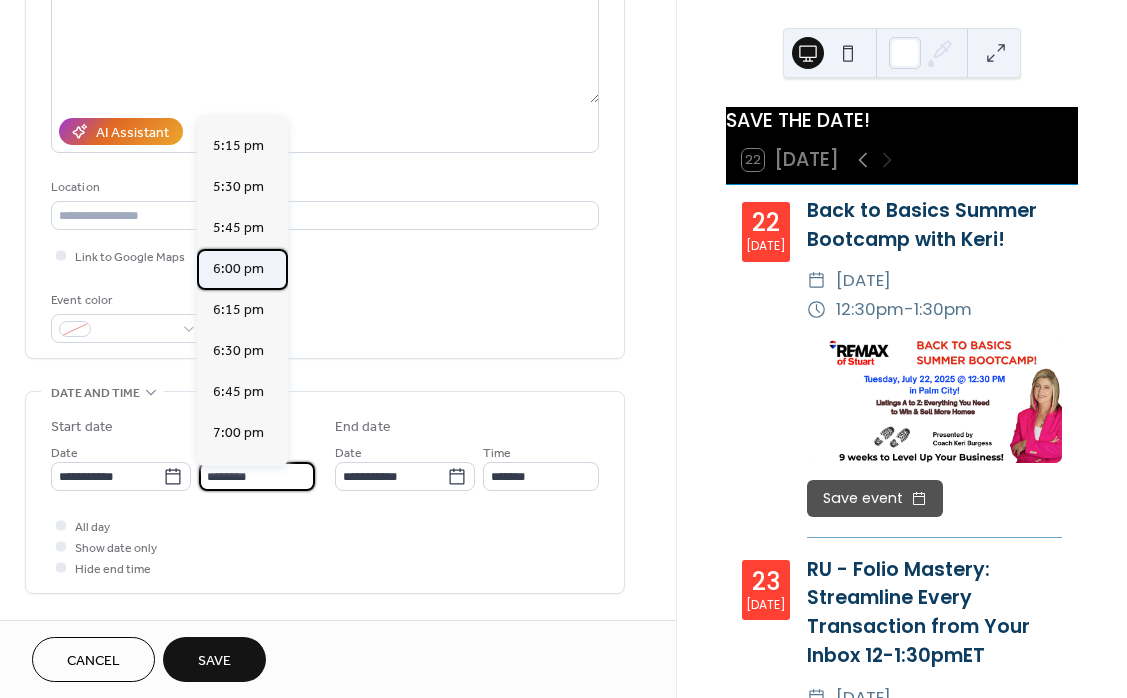 click on "6:00 pm" at bounding box center [238, 269] 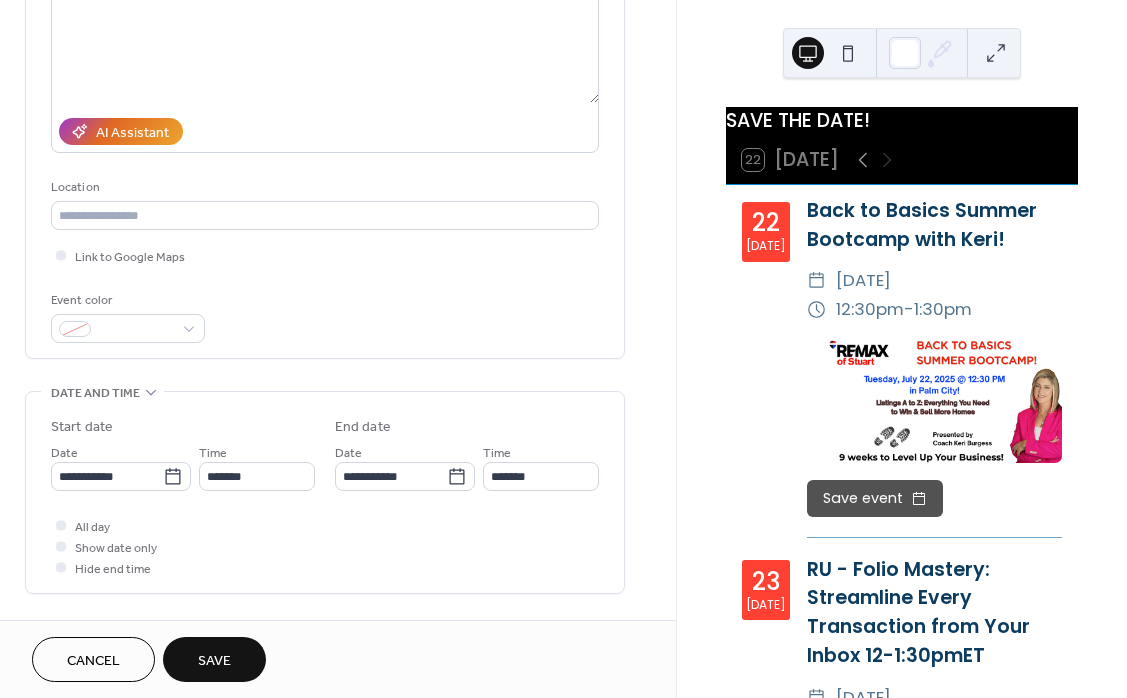 type on "*******" 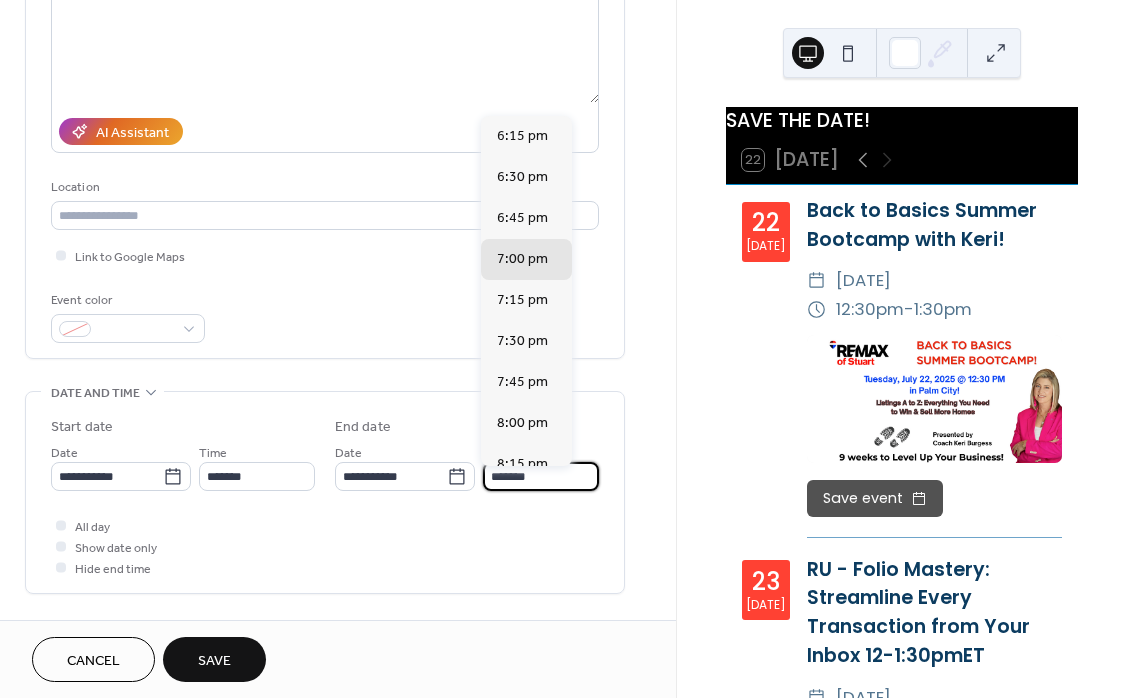 click on "*******" at bounding box center [541, 476] 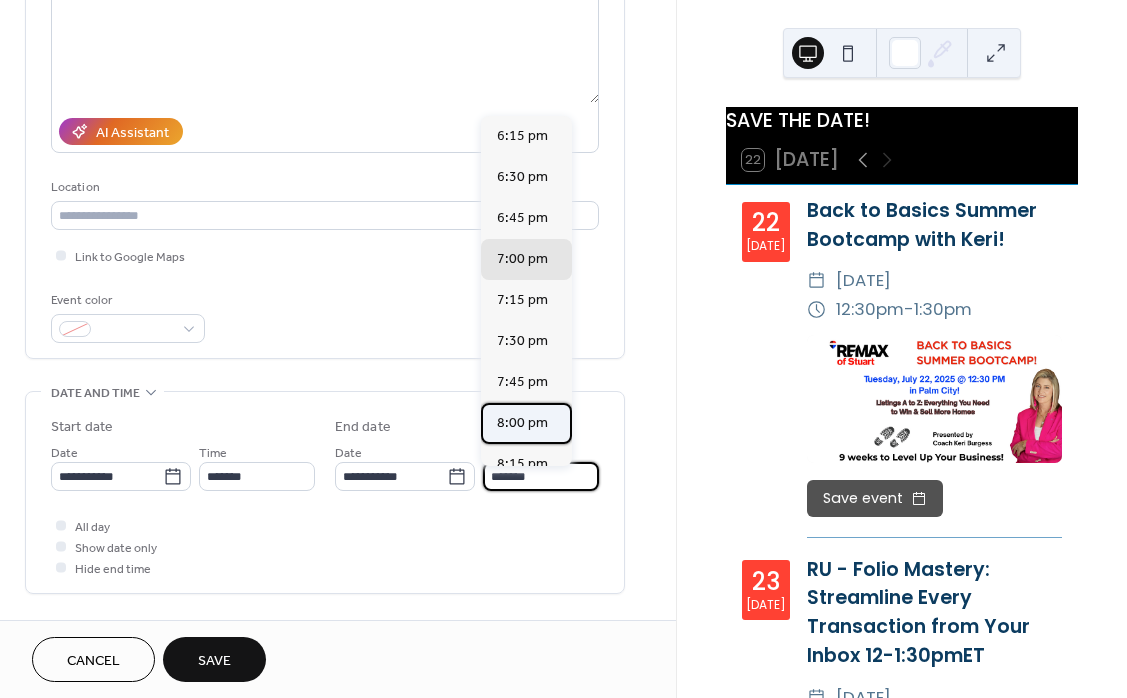 click on "8:00 pm" at bounding box center (522, 423) 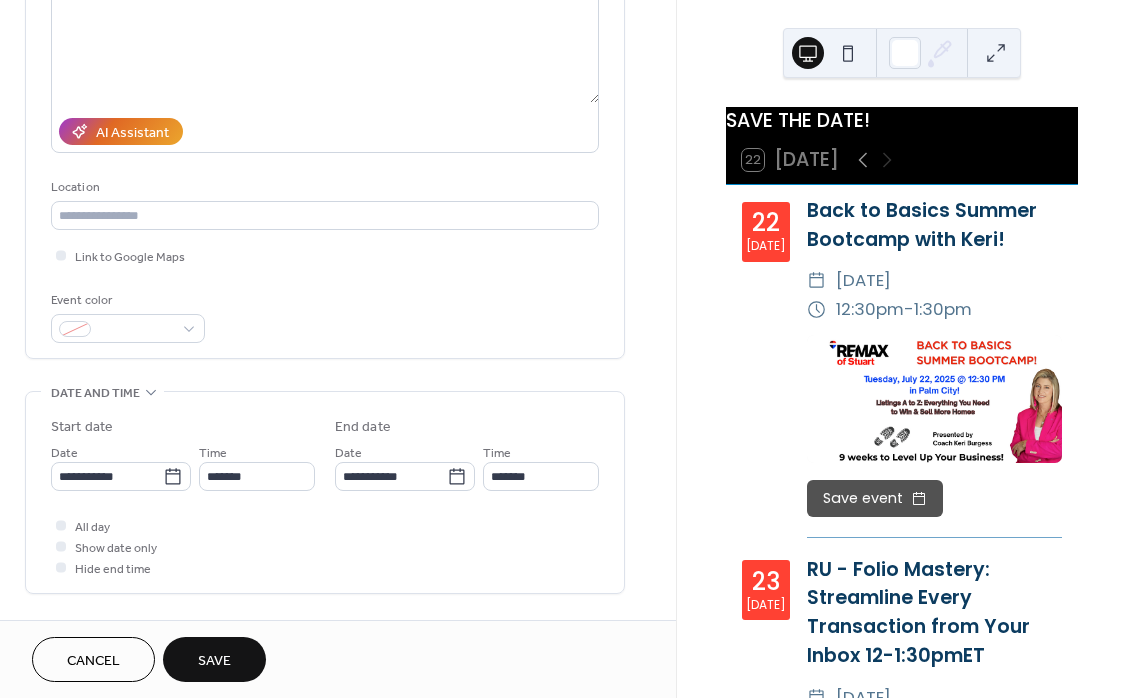 type on "*******" 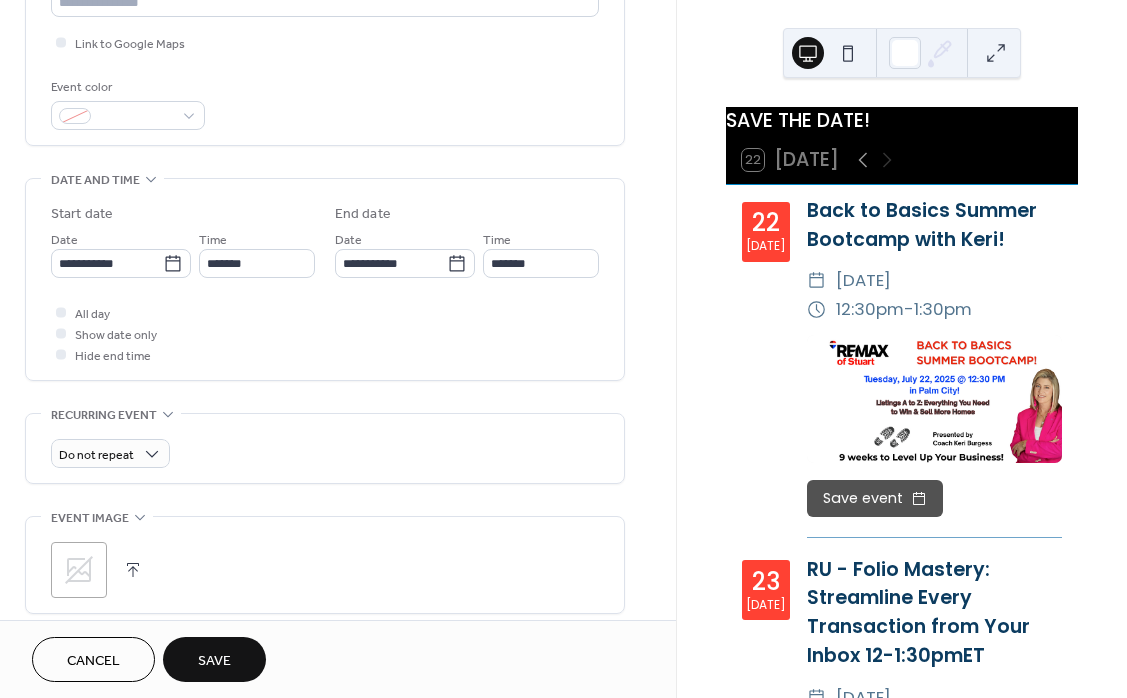 scroll, scrollTop: 497, scrollLeft: 0, axis: vertical 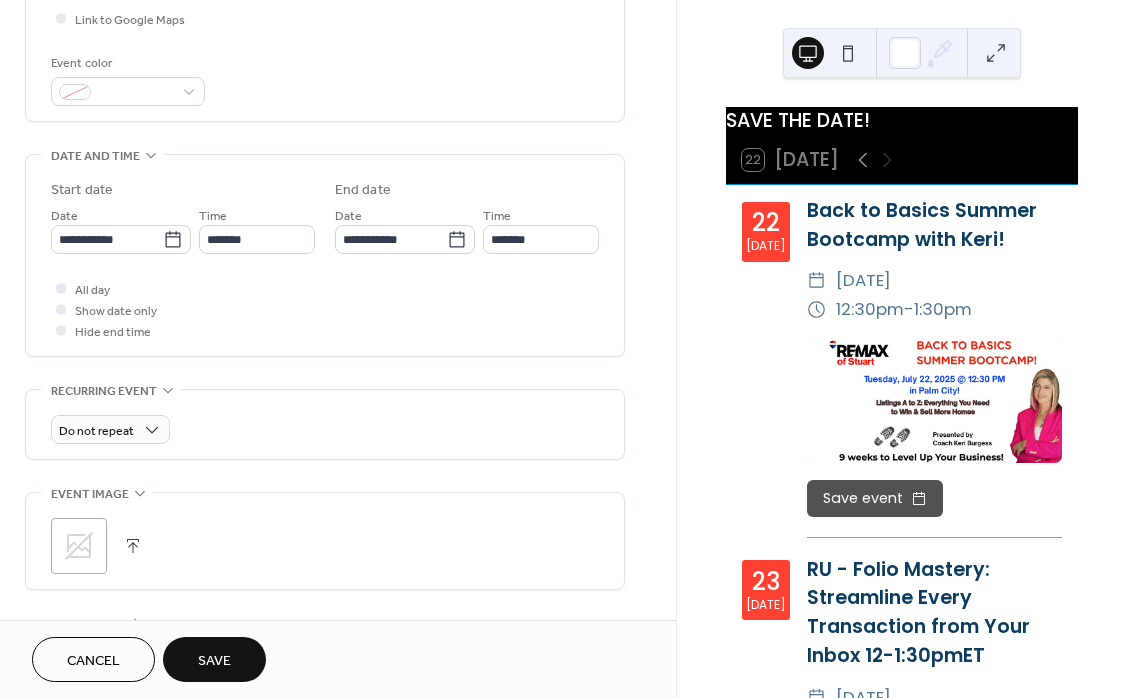 click at bounding box center (133, 546) 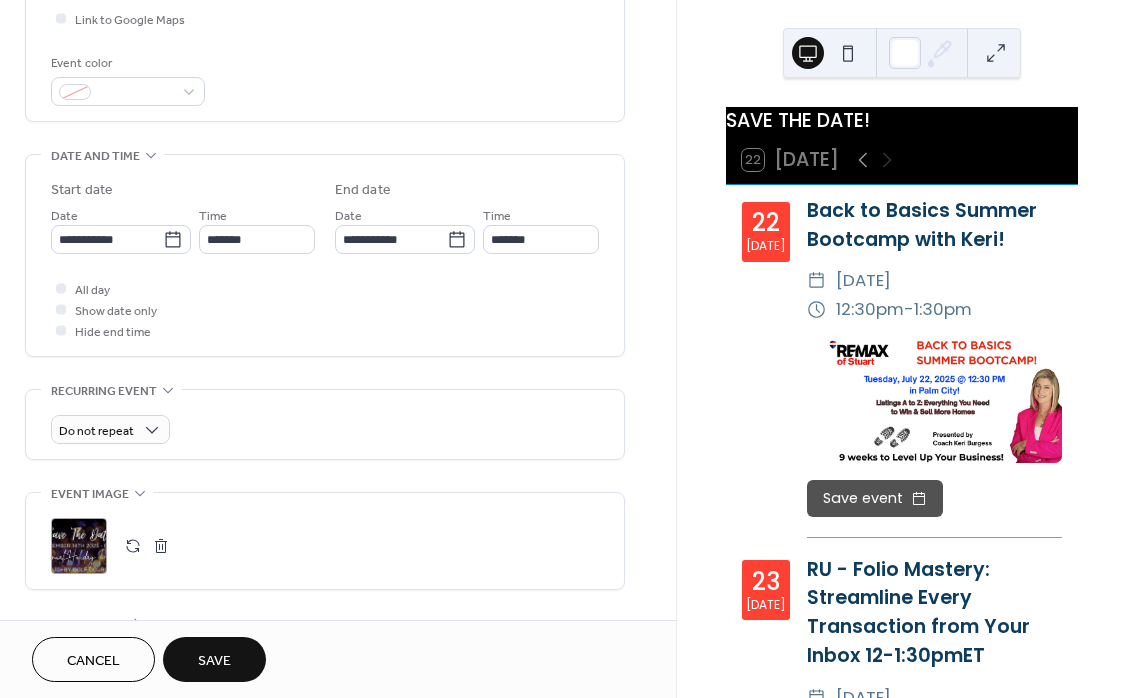 click on "Save" at bounding box center (214, 659) 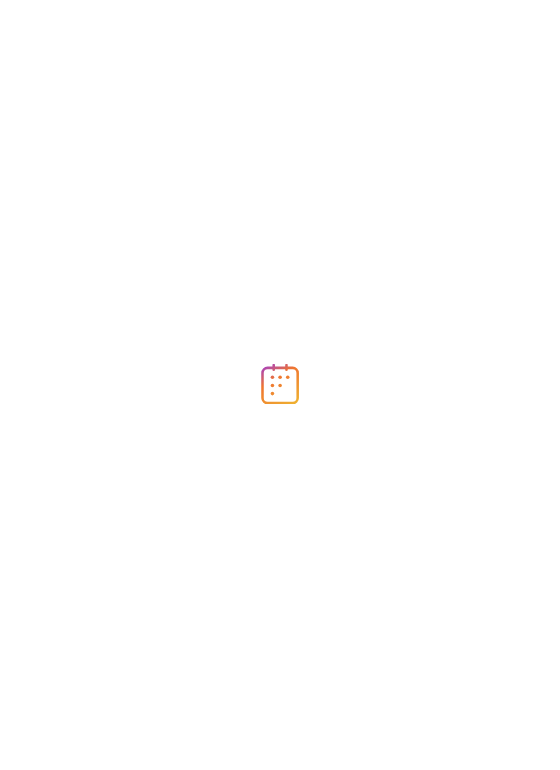 scroll, scrollTop: 0, scrollLeft: 0, axis: both 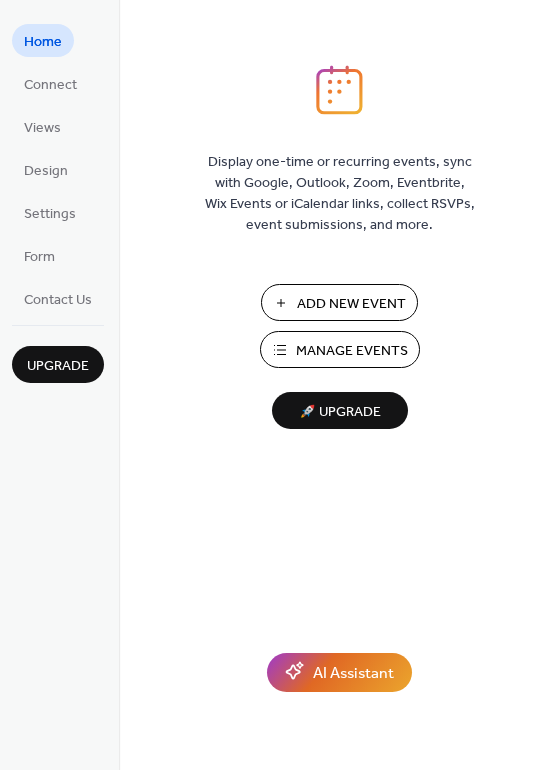 click on "Manage Events" at bounding box center [352, 351] 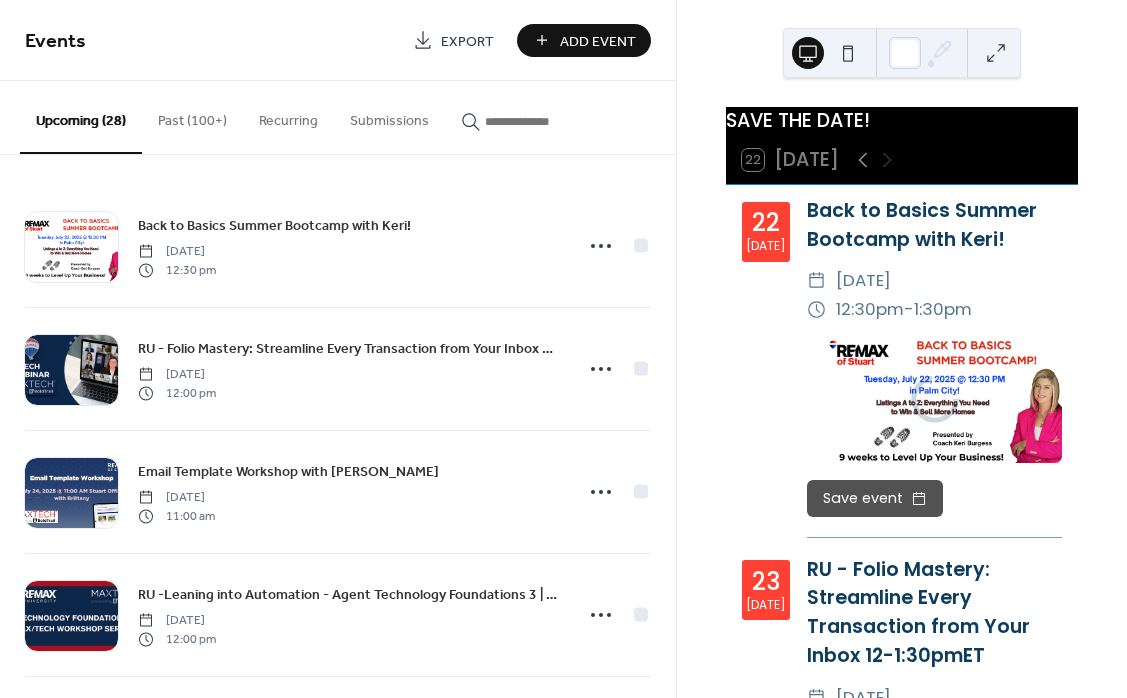 scroll, scrollTop: 0, scrollLeft: 0, axis: both 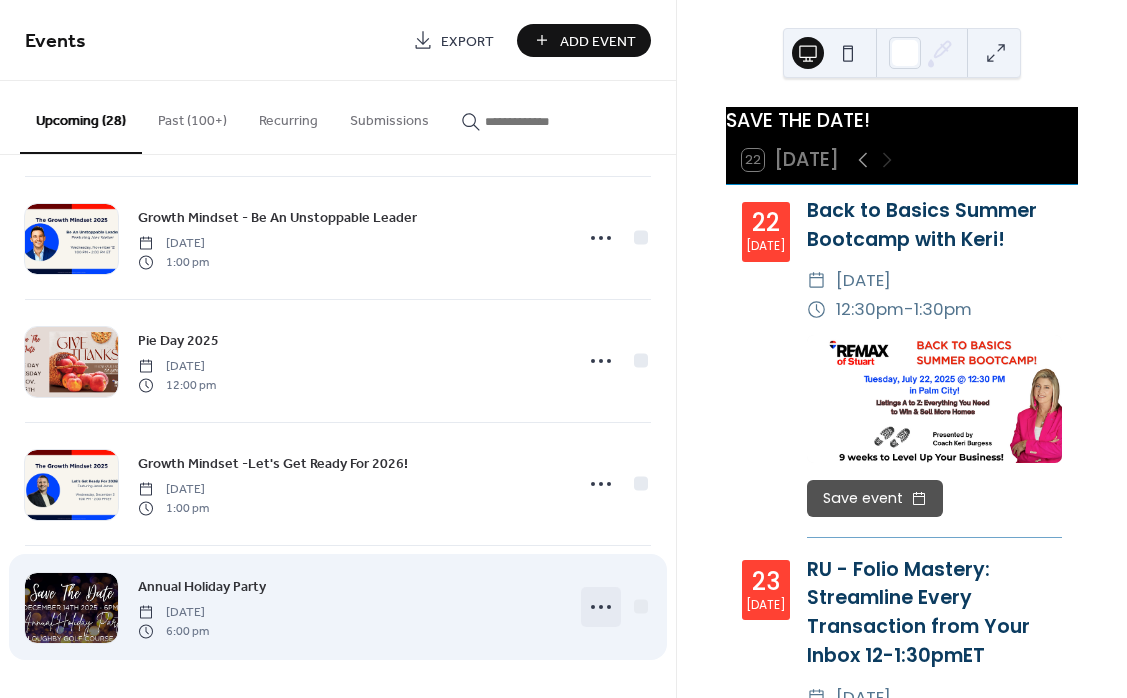 click 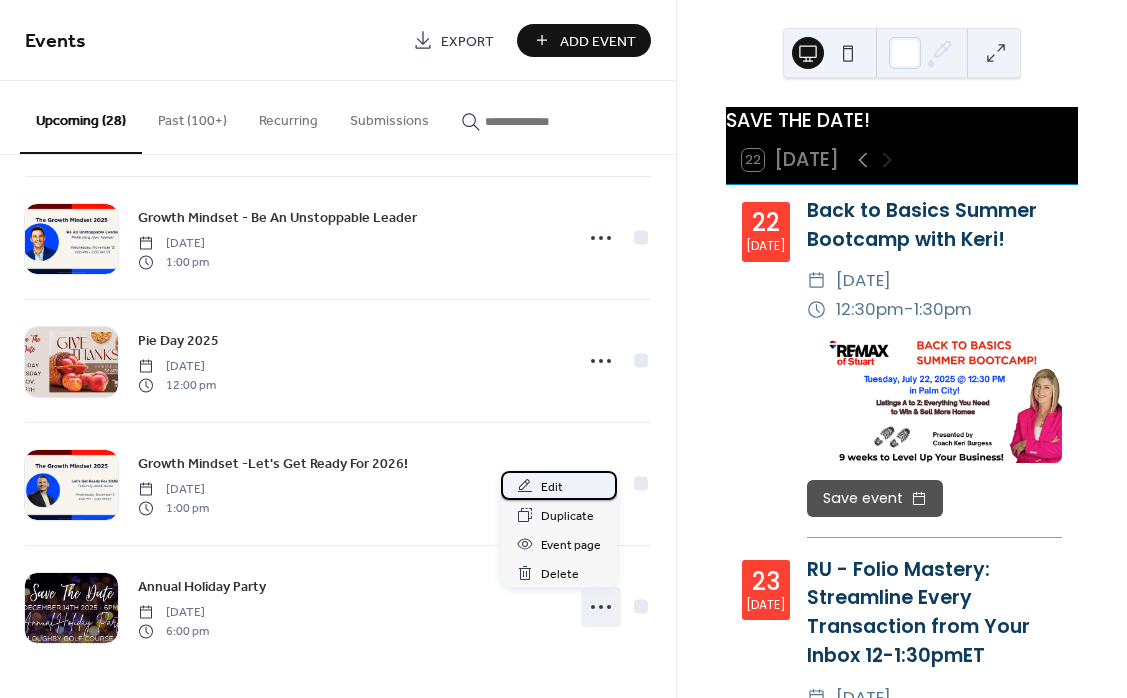 click on "Edit" at bounding box center (552, 487) 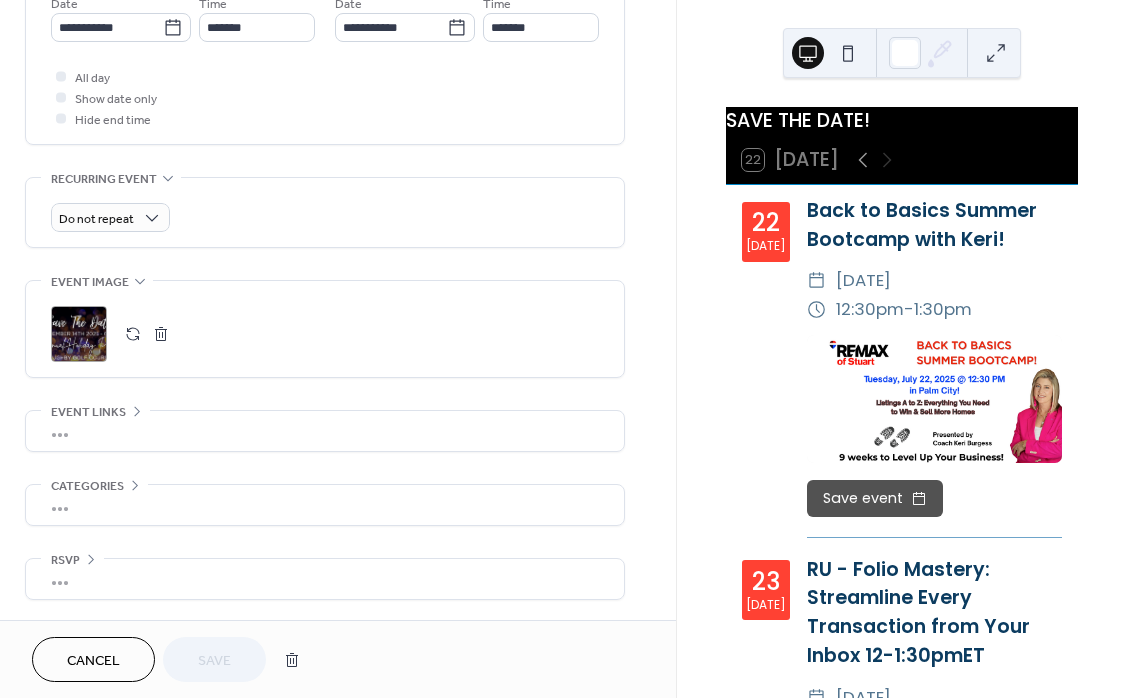 scroll, scrollTop: 715, scrollLeft: 0, axis: vertical 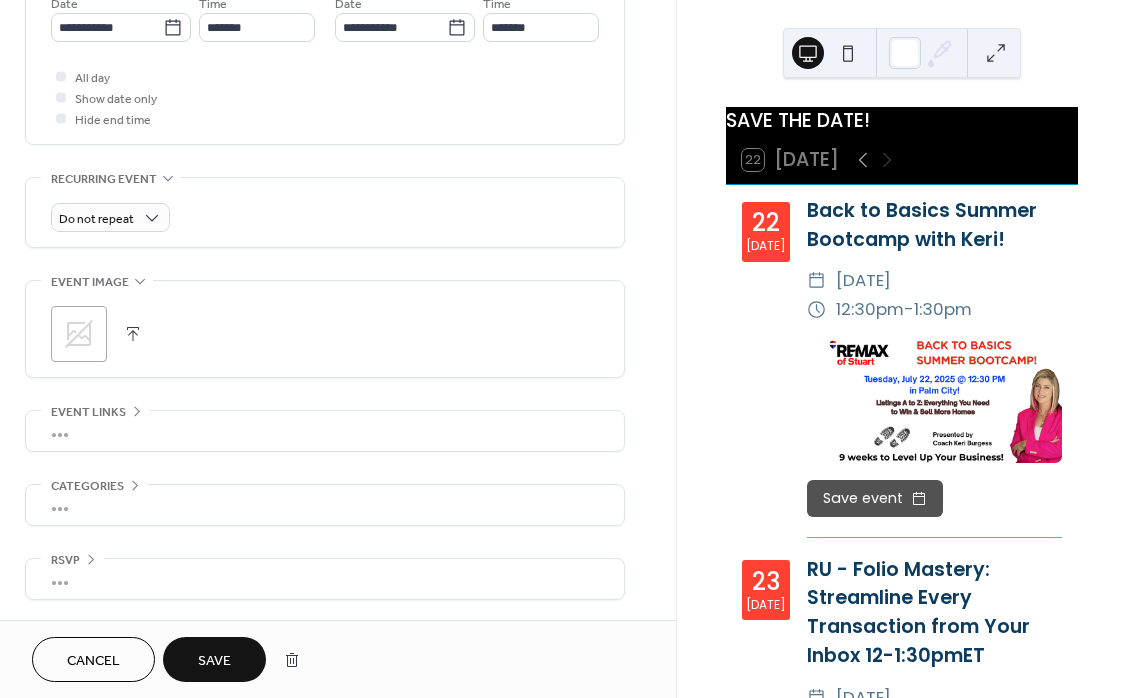 click at bounding box center [133, 334] 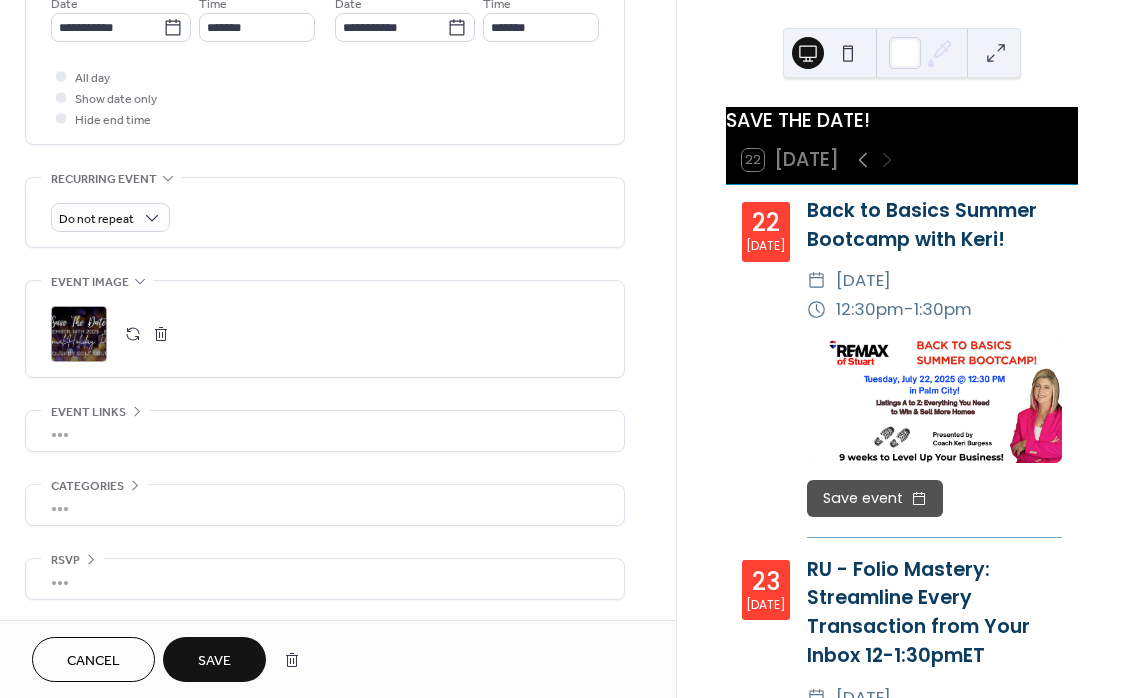click on "Save" at bounding box center [214, 659] 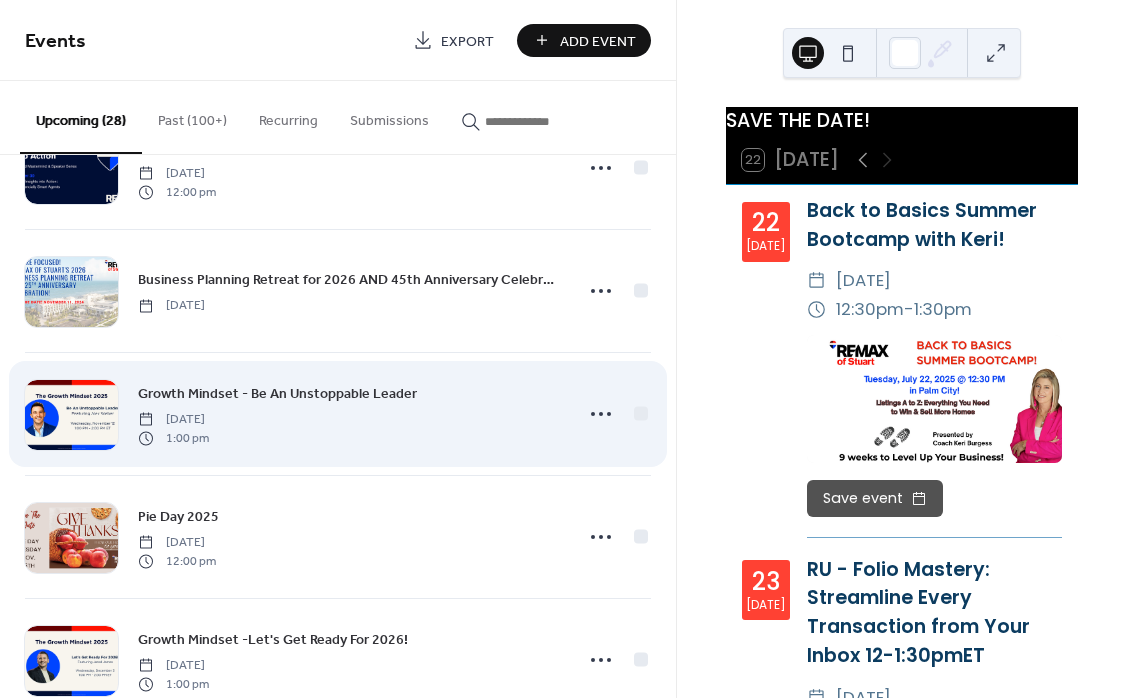 scroll, scrollTop: 2781, scrollLeft: 0, axis: vertical 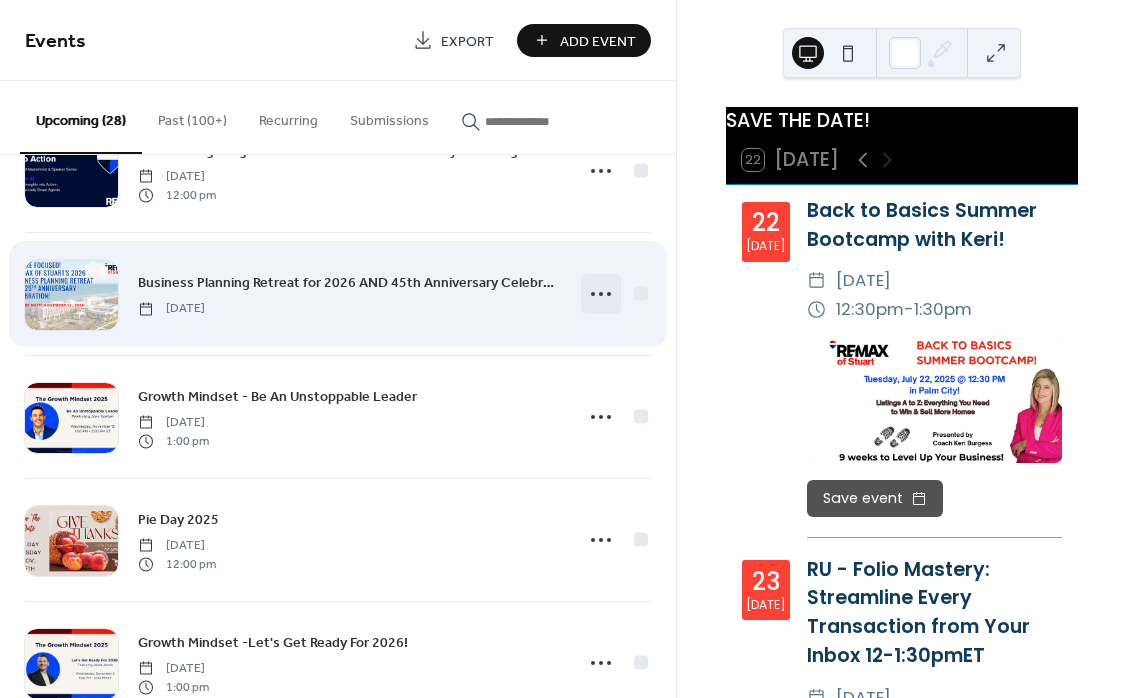 click 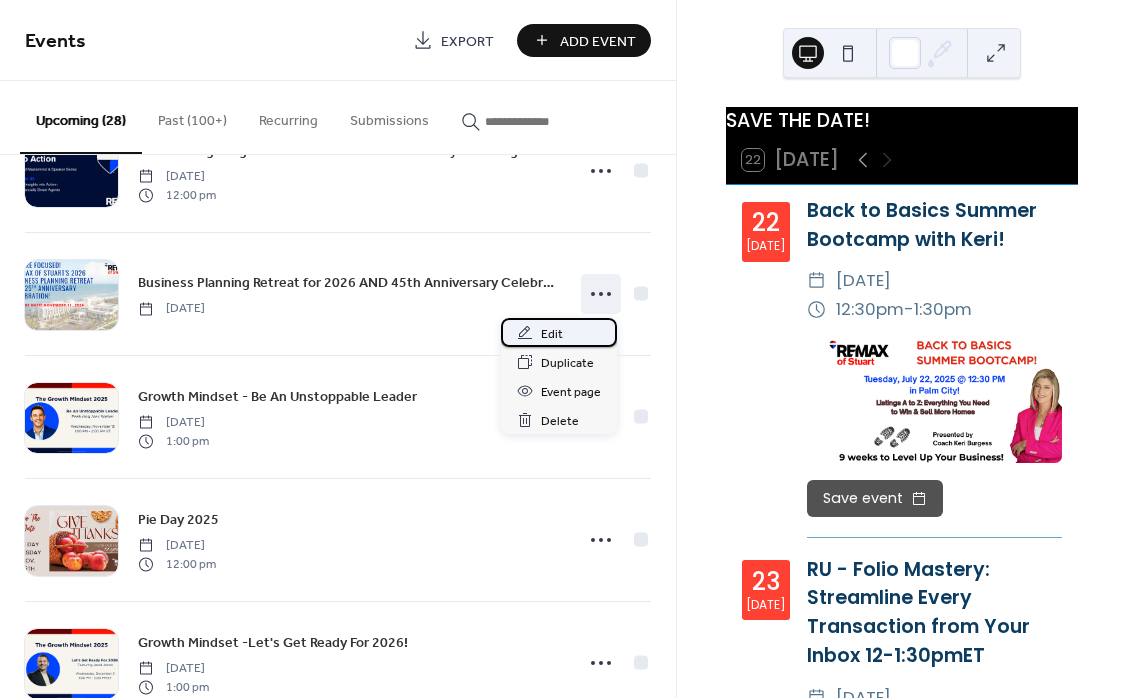click on "Edit" at bounding box center (552, 334) 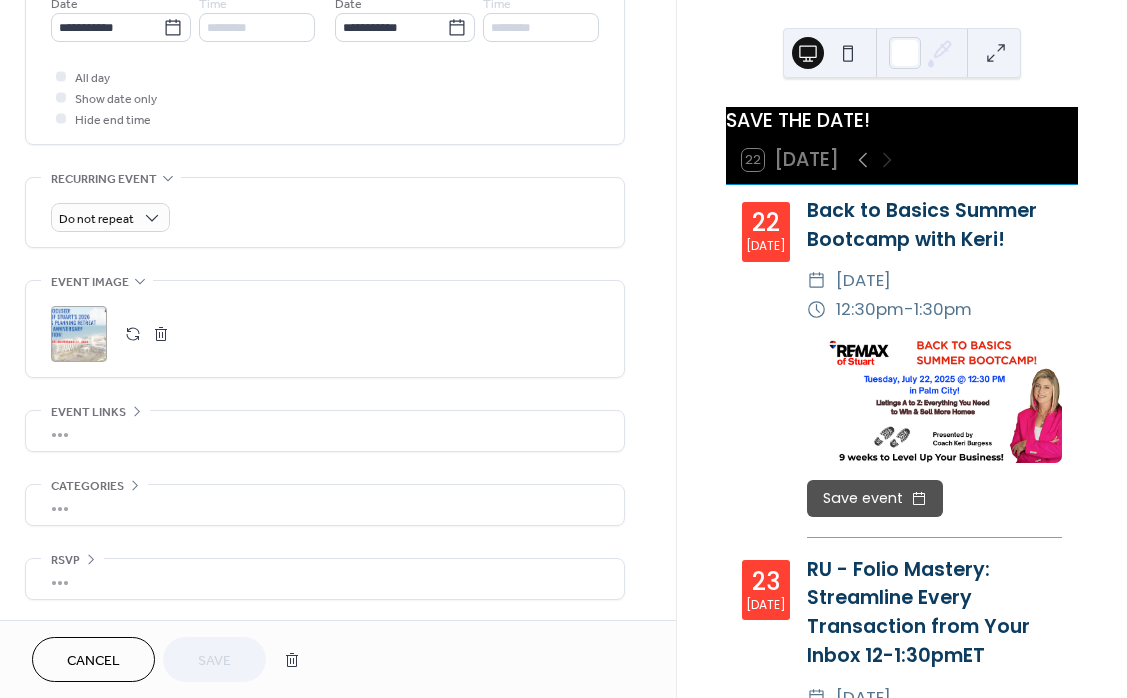 scroll, scrollTop: 715, scrollLeft: 0, axis: vertical 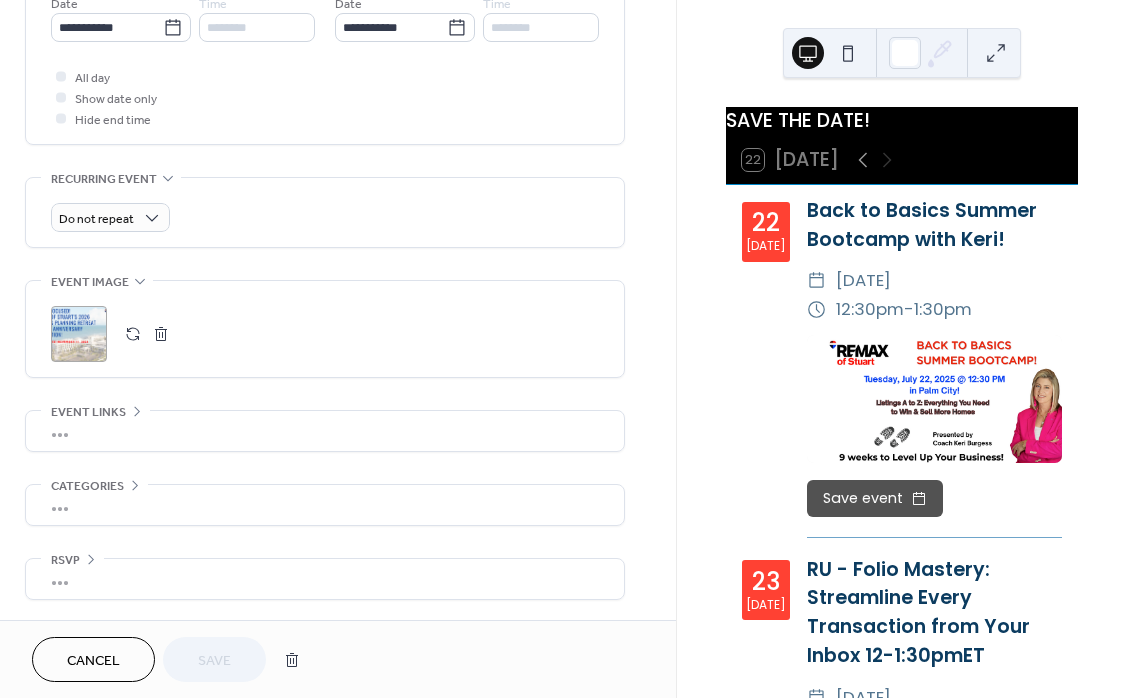 click at bounding box center [161, 334] 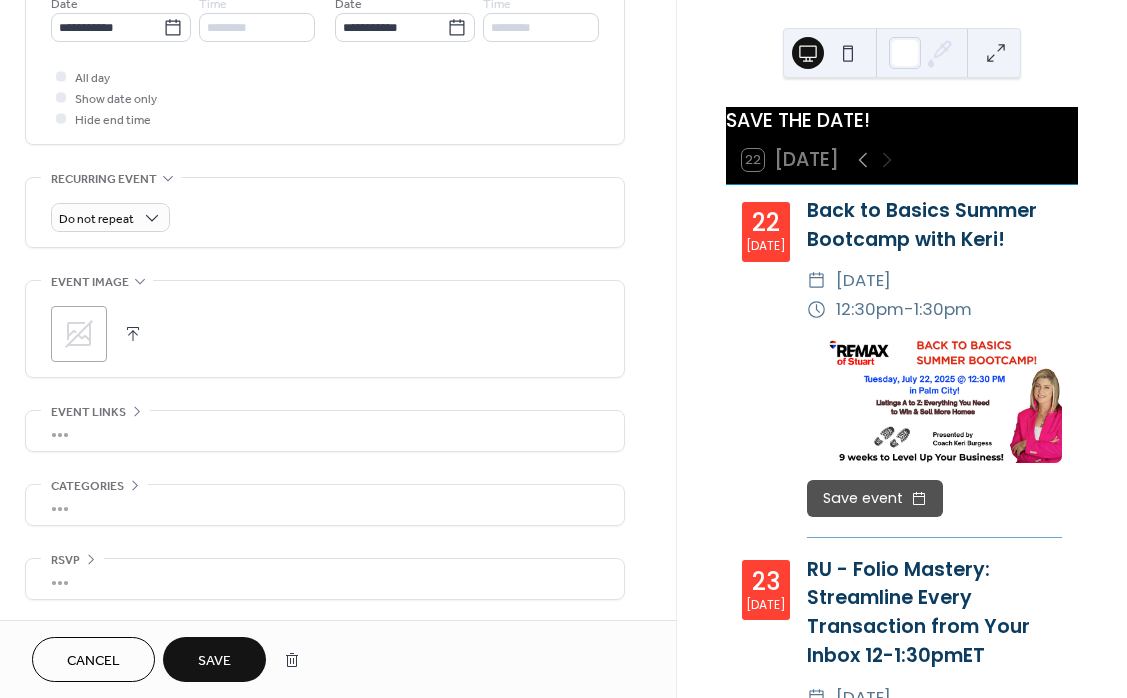 click at bounding box center (133, 334) 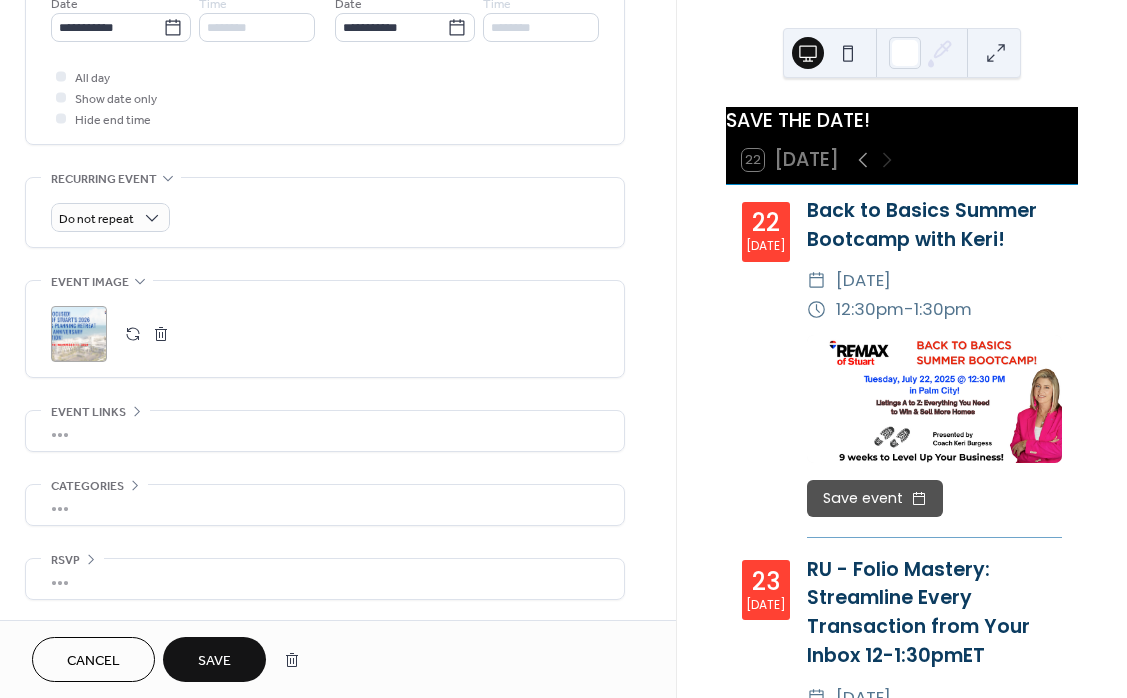 click on "Save" at bounding box center (214, 661) 